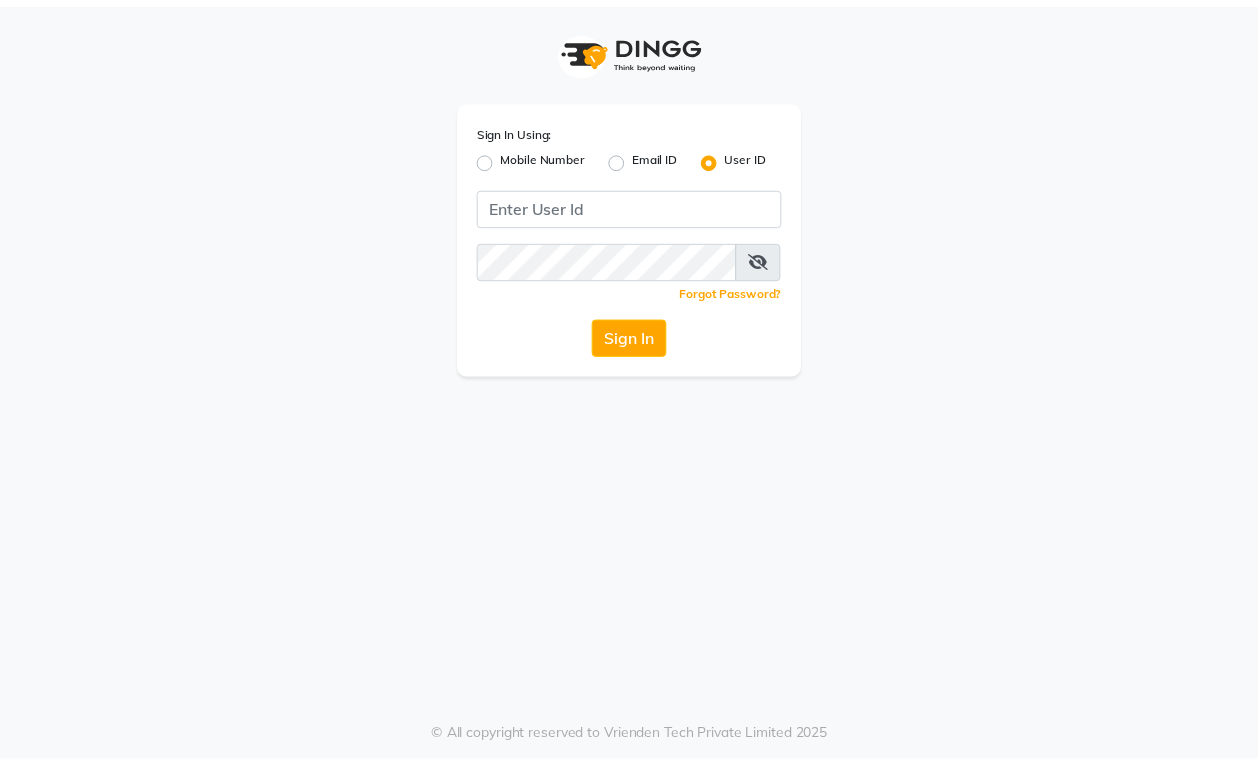 scroll, scrollTop: 0, scrollLeft: 0, axis: both 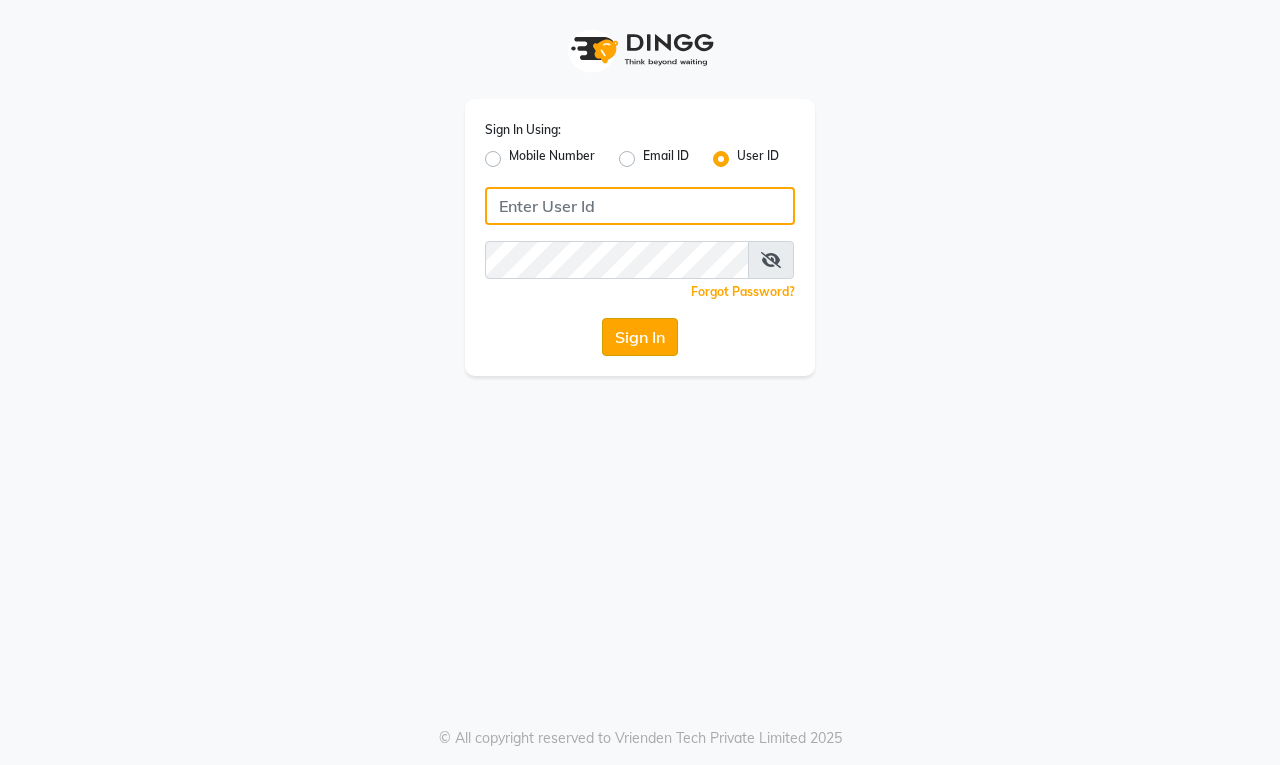 type on "firoz" 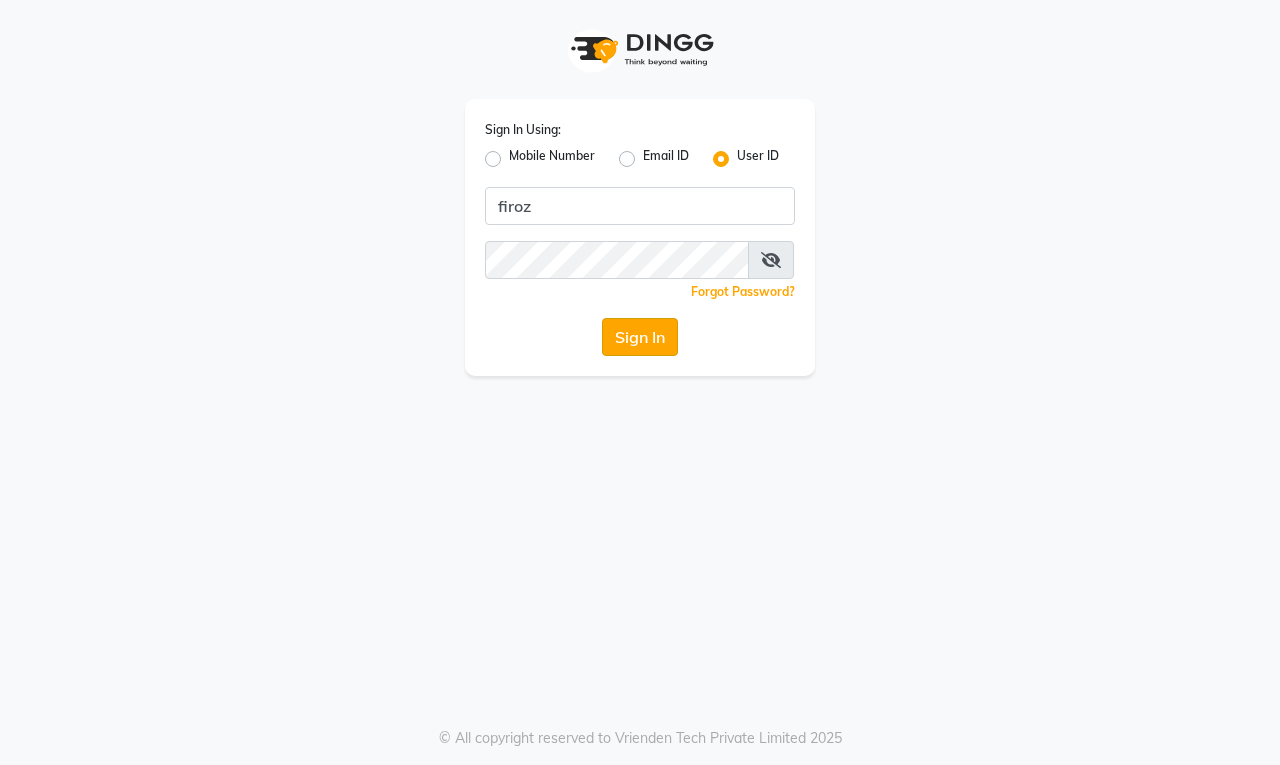 click on "Sign In" 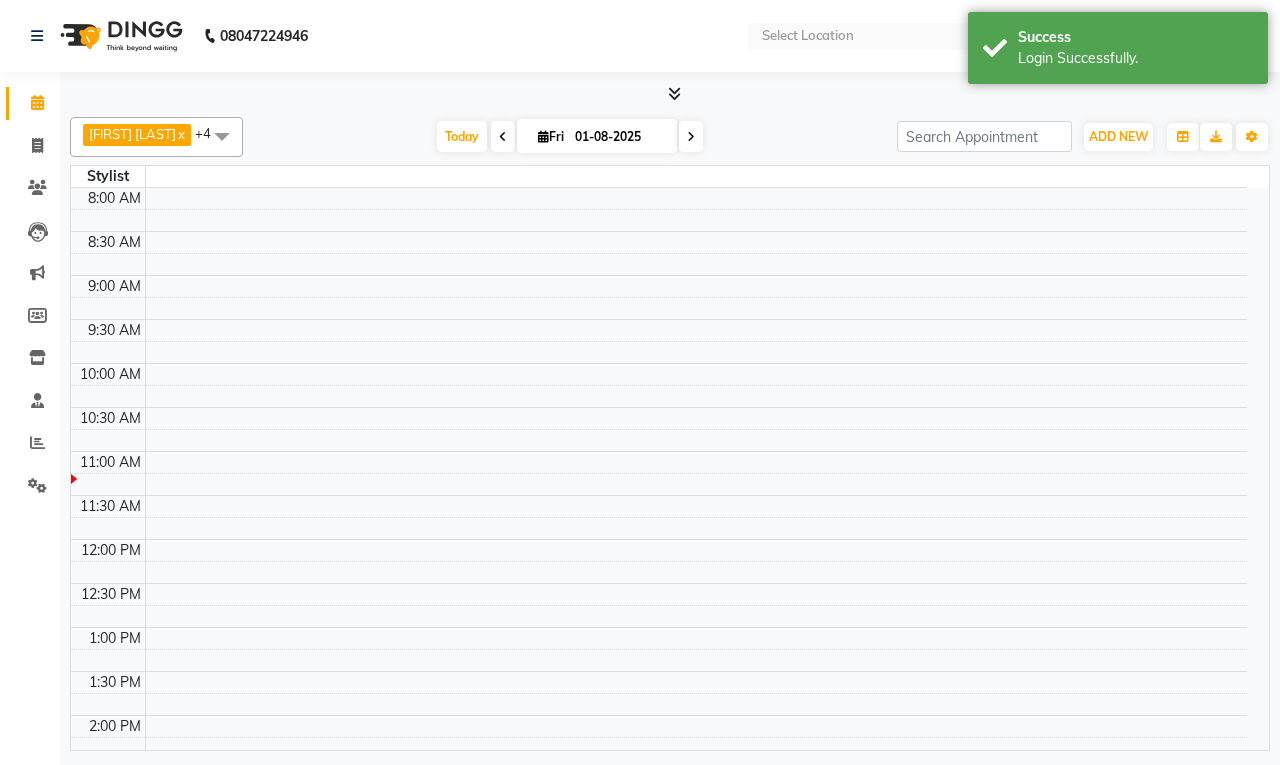 select on "en" 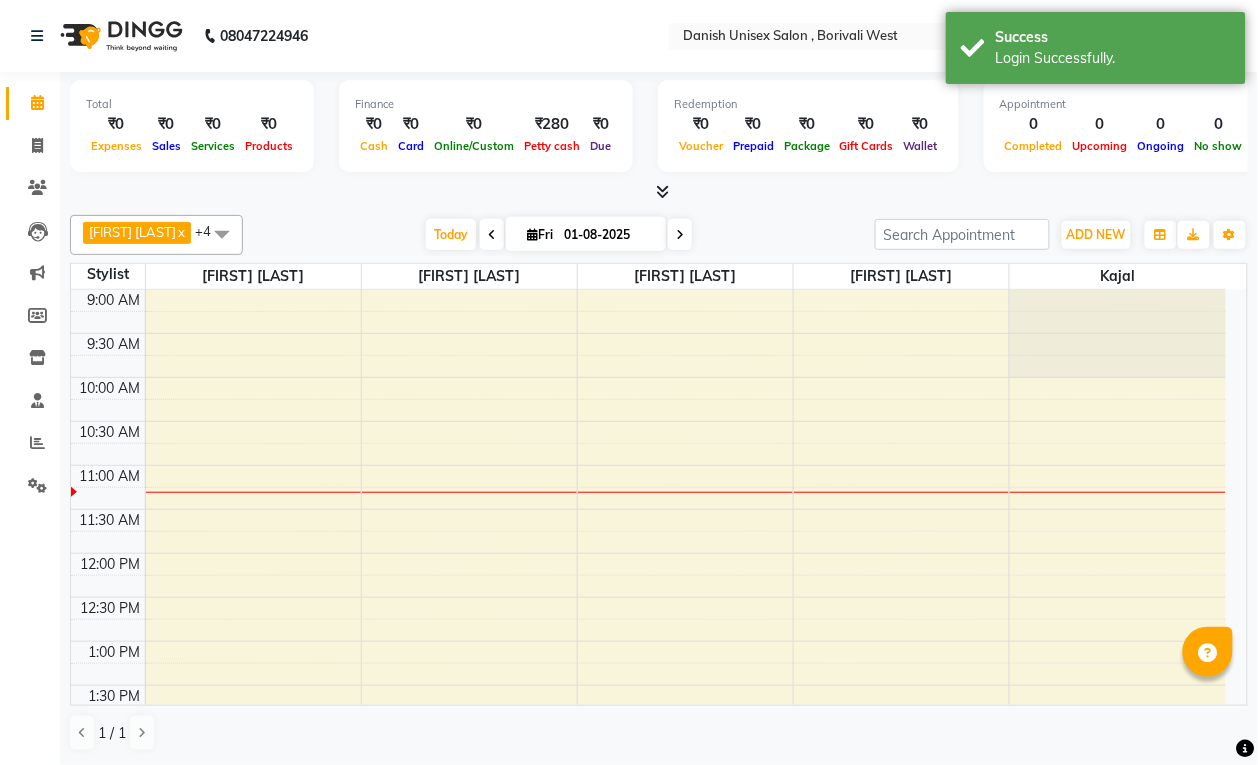 scroll, scrollTop: 0, scrollLeft: 0, axis: both 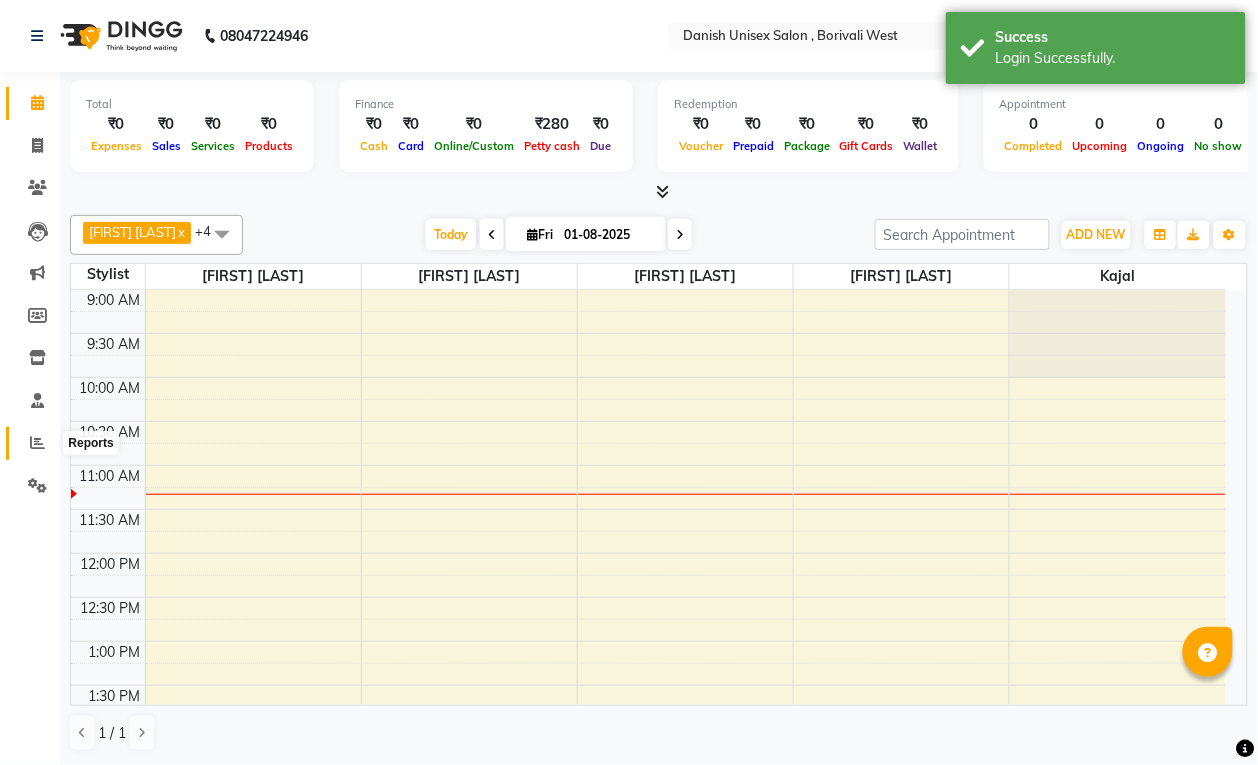 click 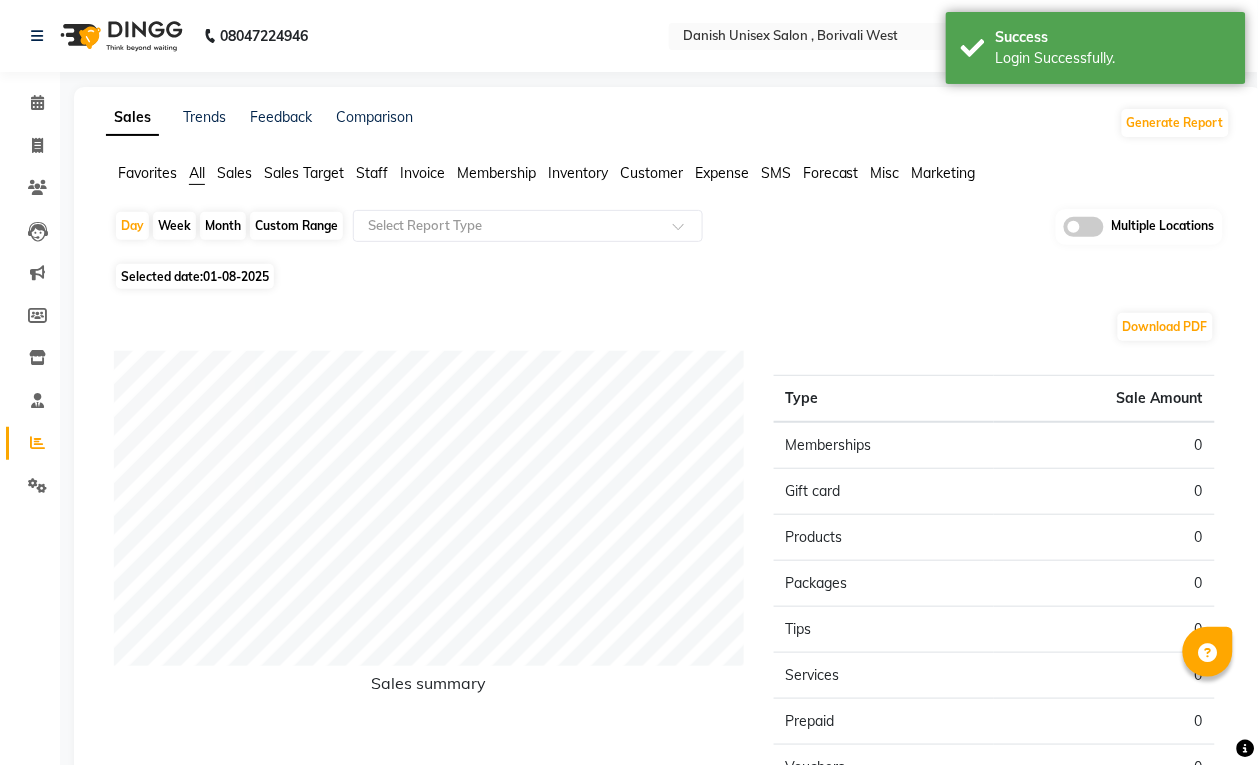 click on "01-08-2025" 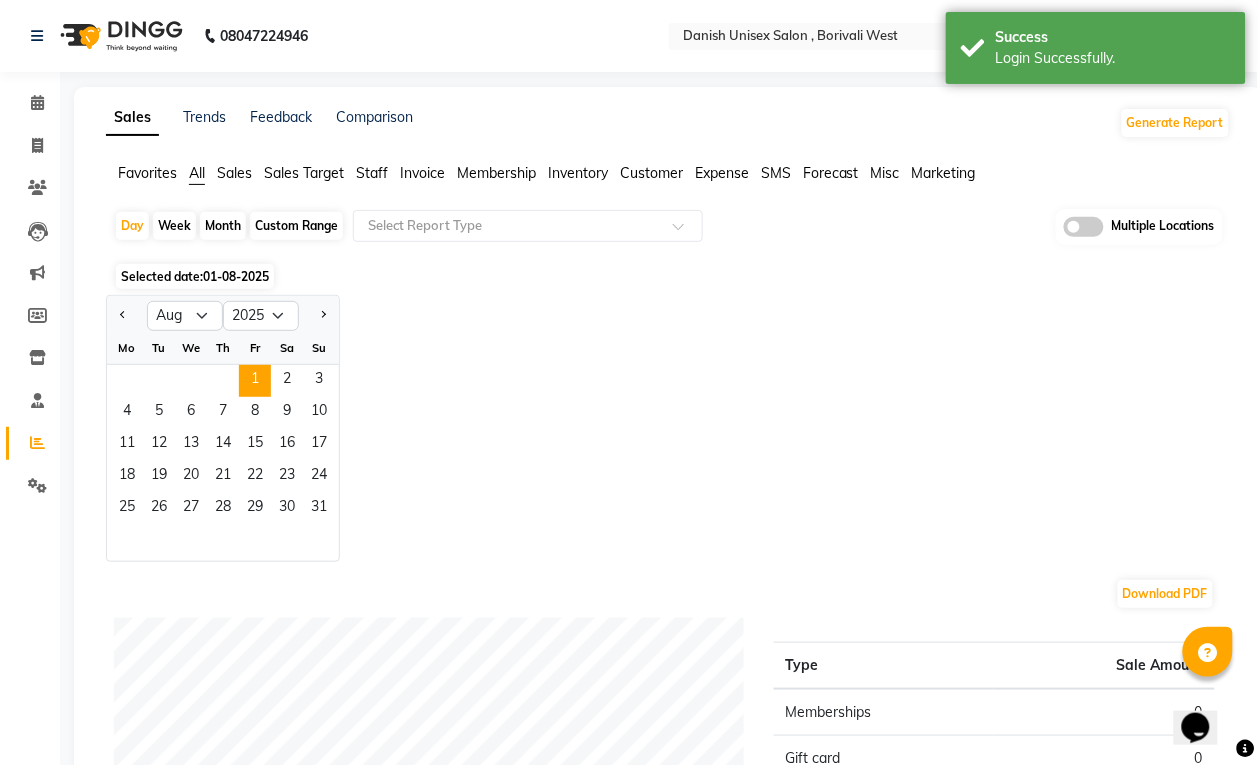 scroll, scrollTop: 0, scrollLeft: 0, axis: both 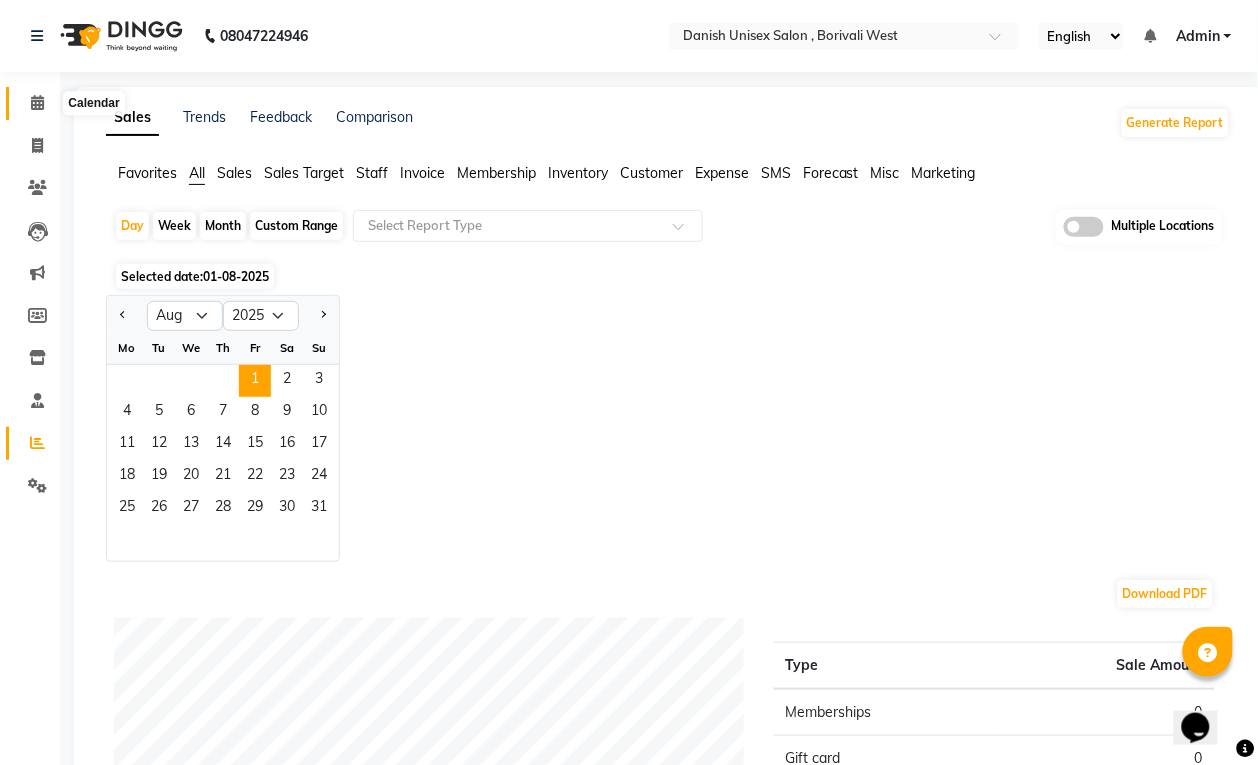 click 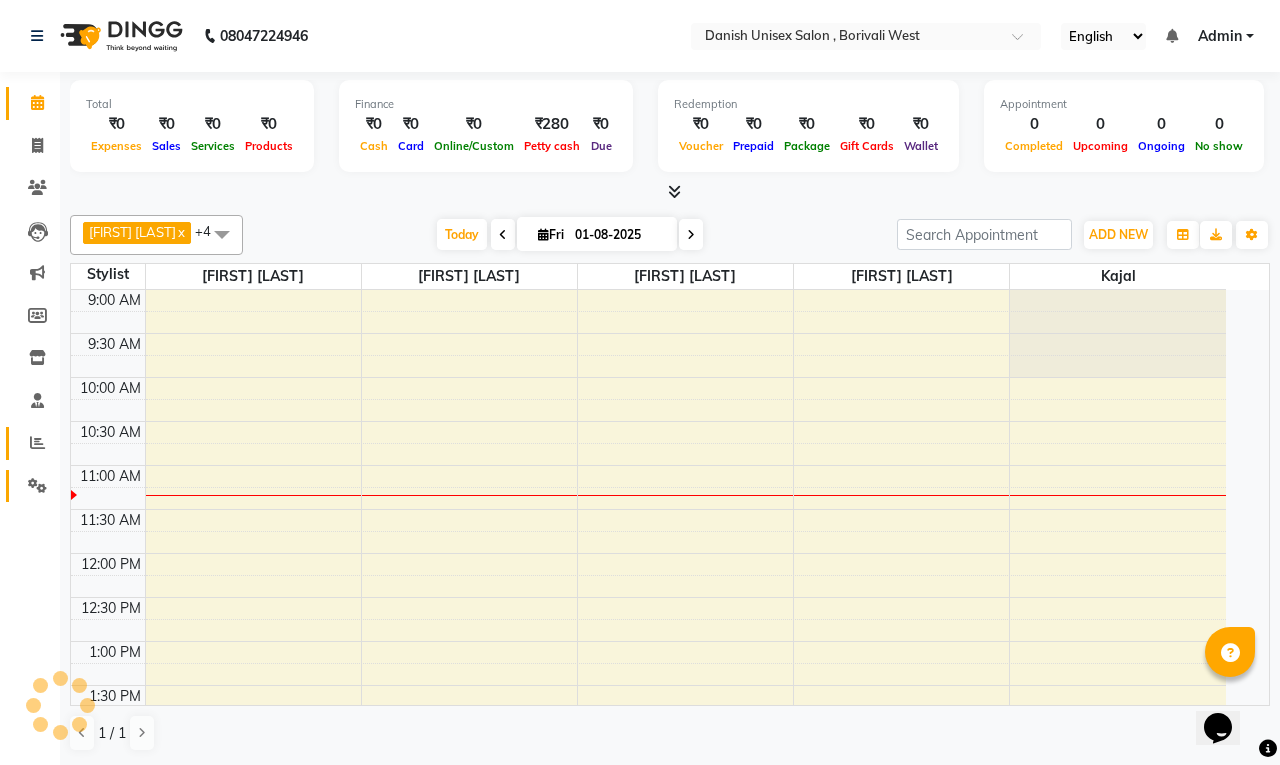 click 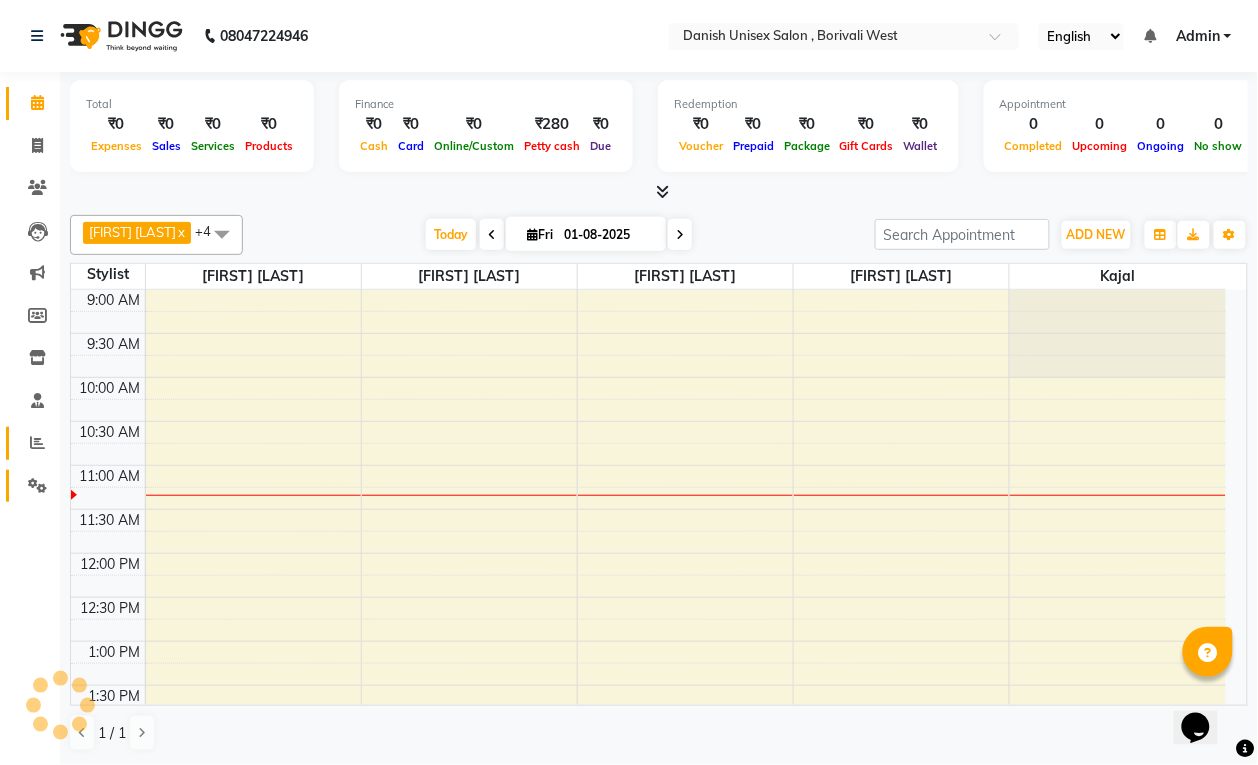 scroll, scrollTop: 0, scrollLeft: 0, axis: both 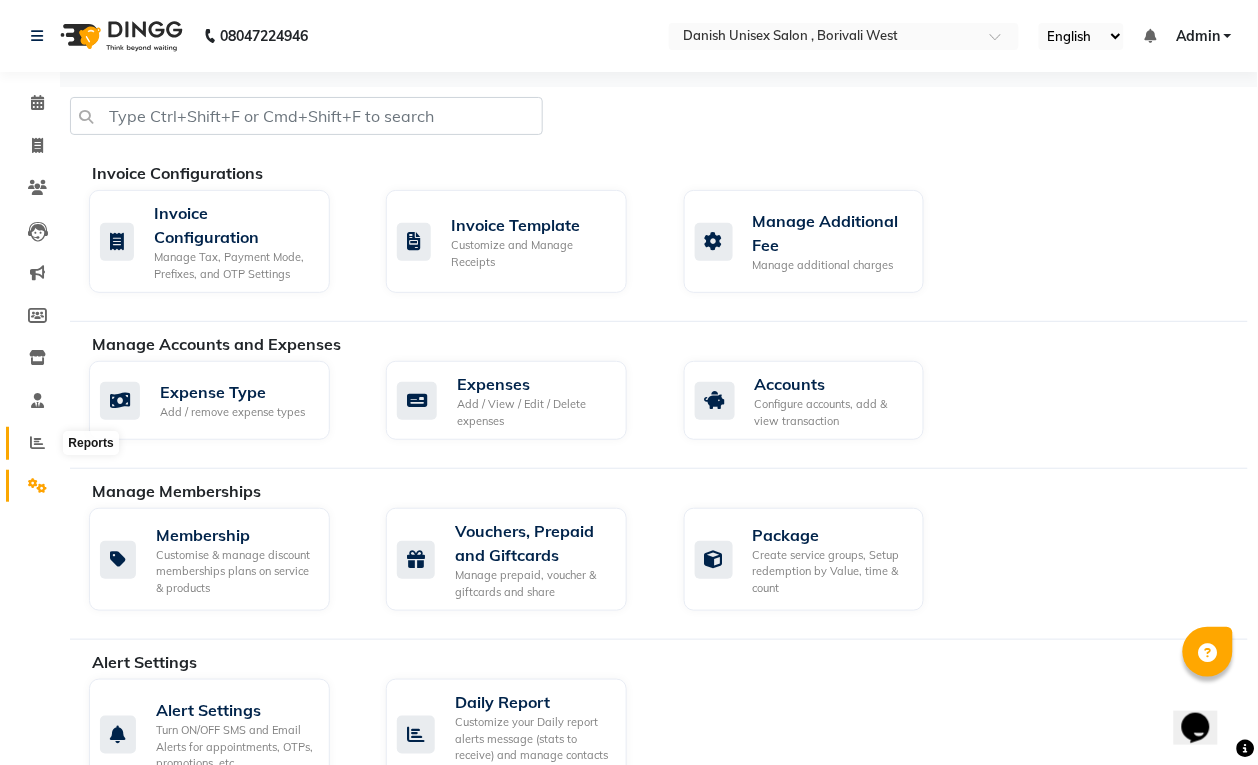 click 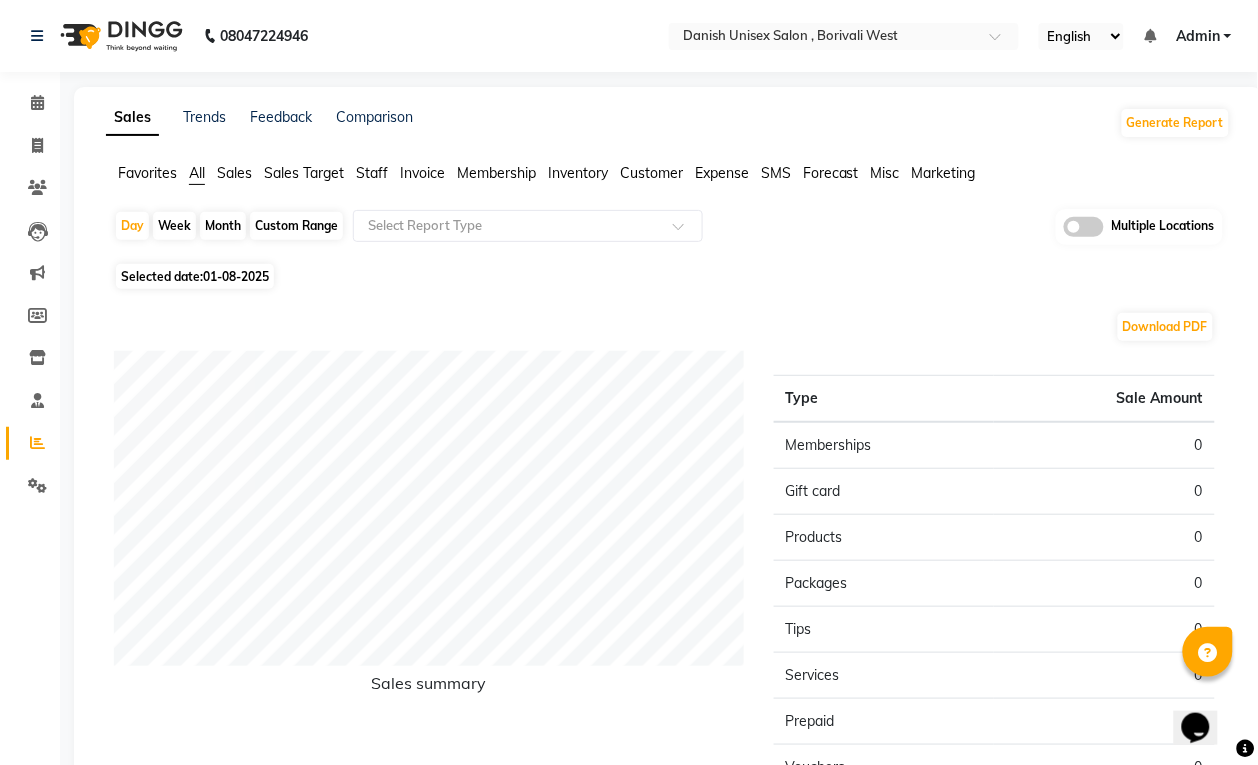 click on "01-08-2025" 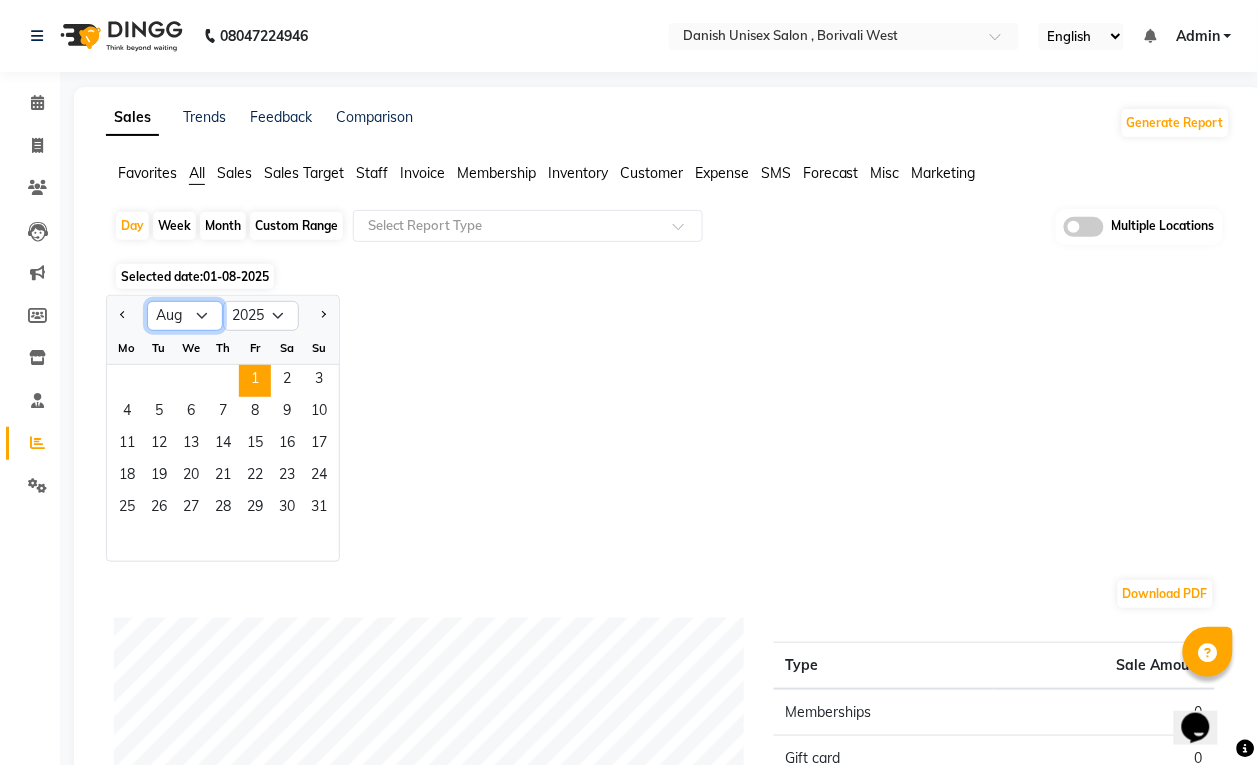 click on "Jan Feb Mar Apr May Jun Jul Aug Sep Oct Nov Dec" 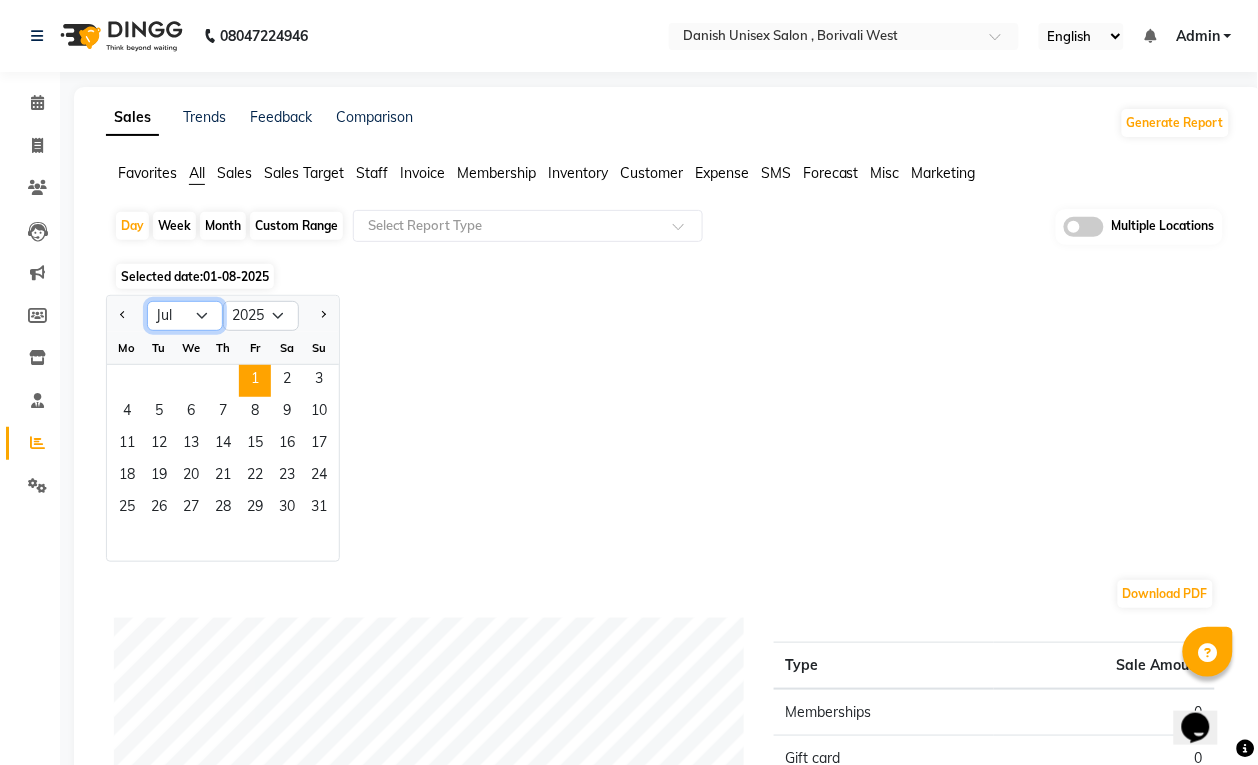 click on "Jan Feb Mar Apr May Jun Jul Aug Sep Oct Nov Dec" 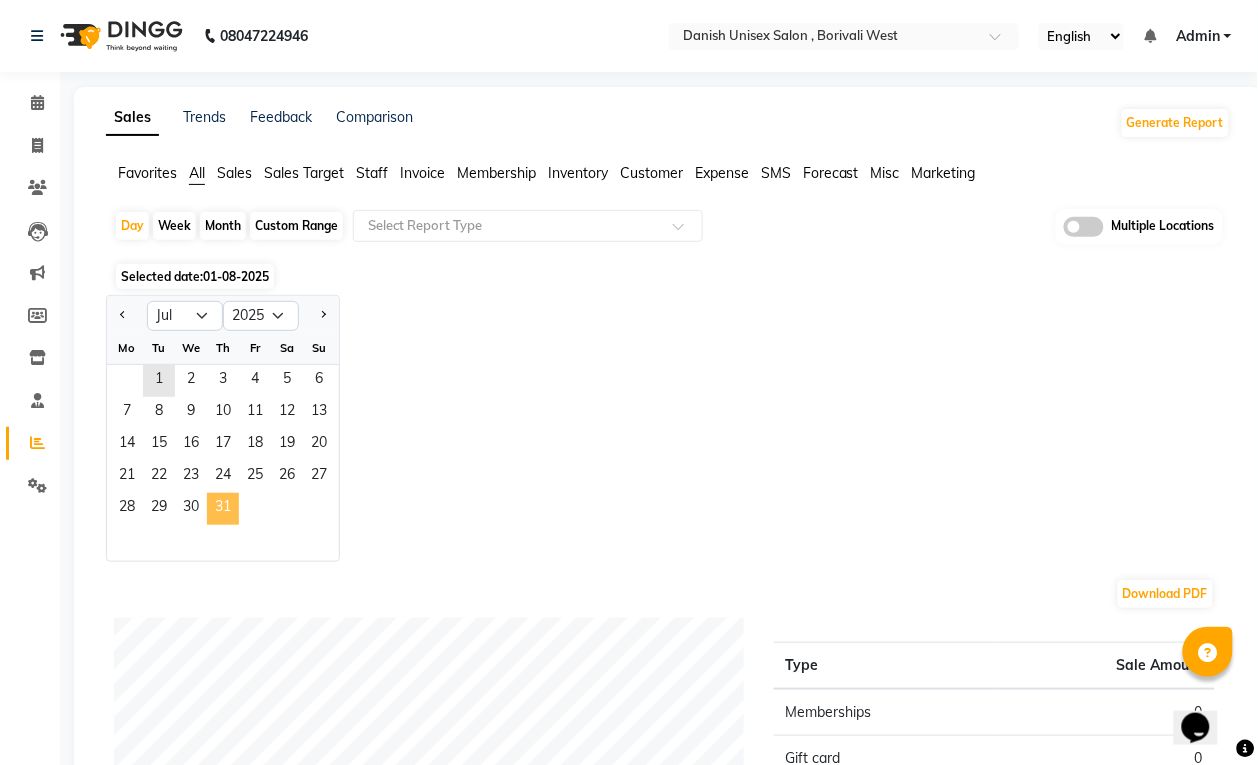 click on "31" 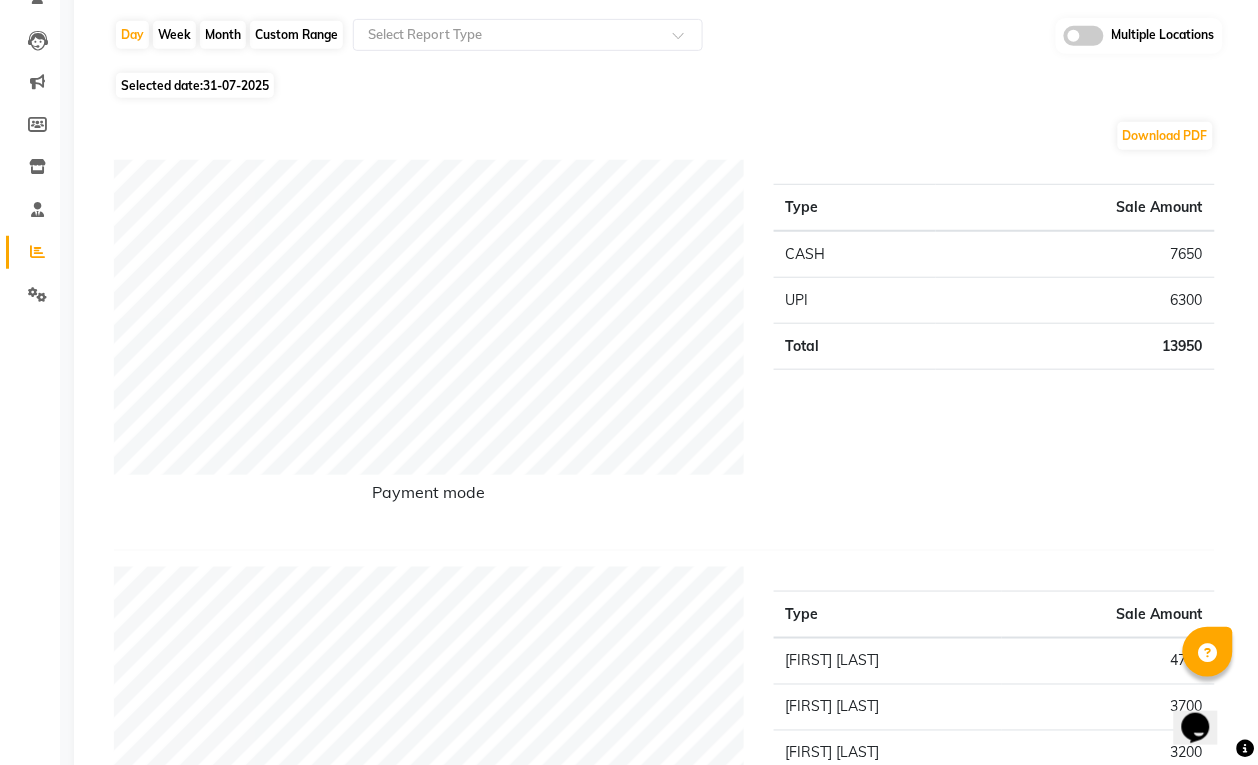 scroll, scrollTop: 0, scrollLeft: 0, axis: both 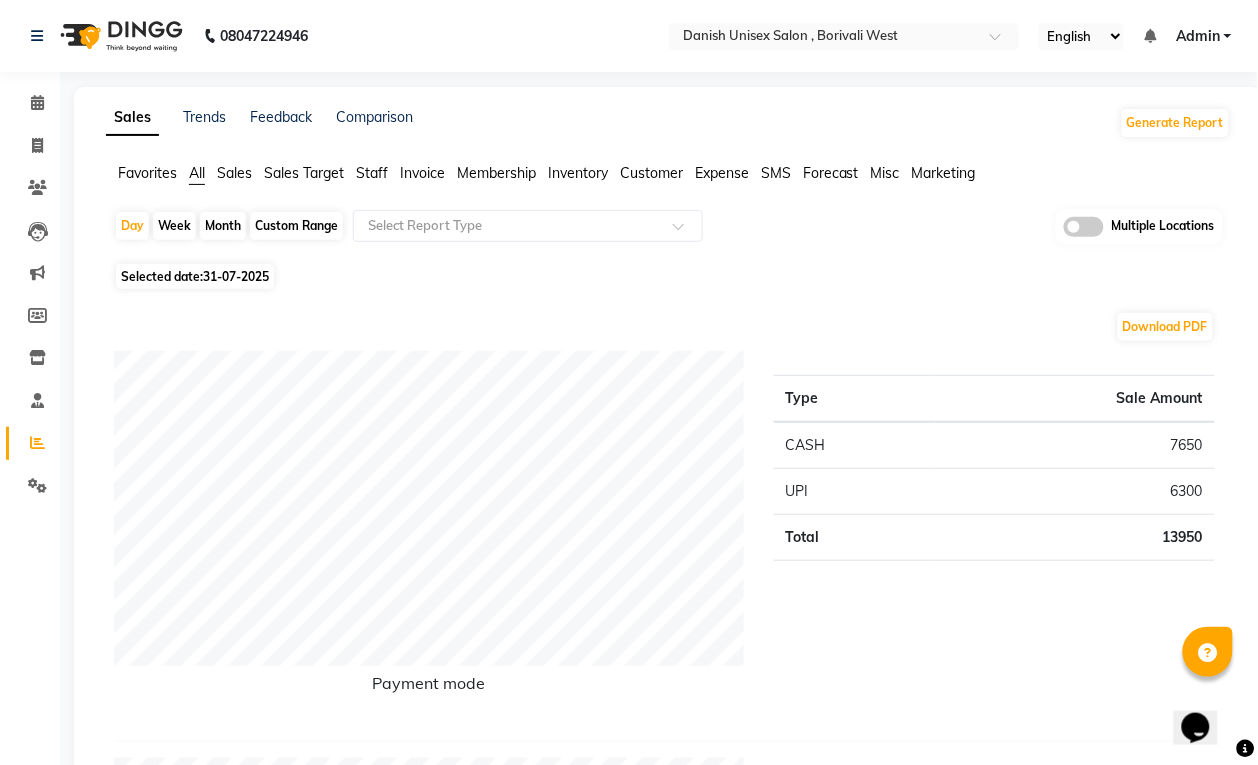 click on "Month" 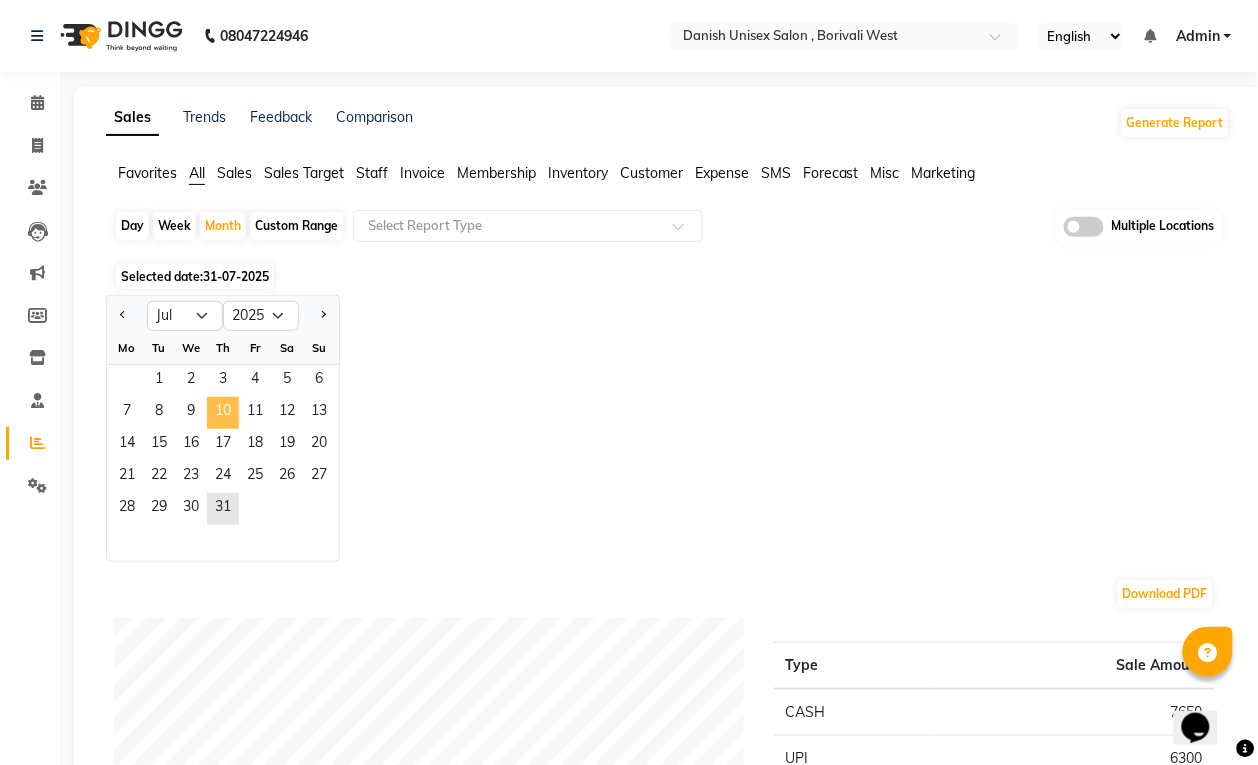 click on "10" 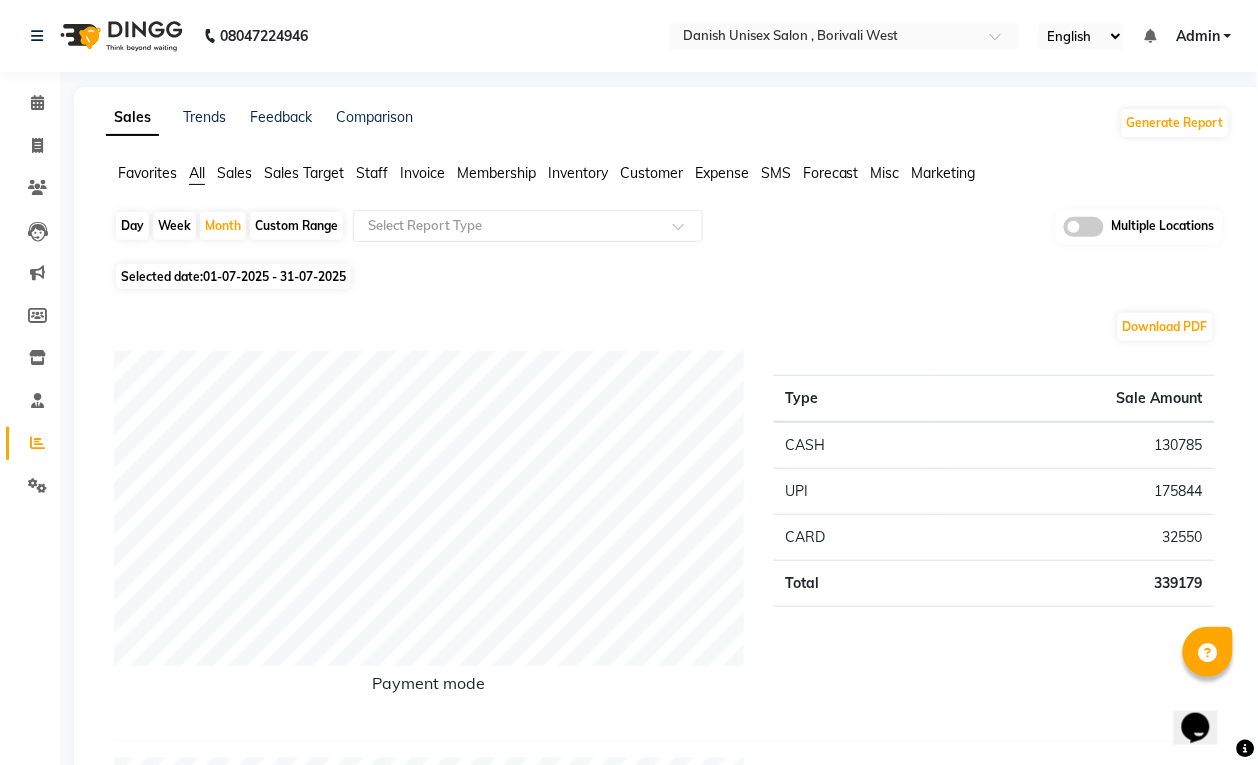 click on "Staff" 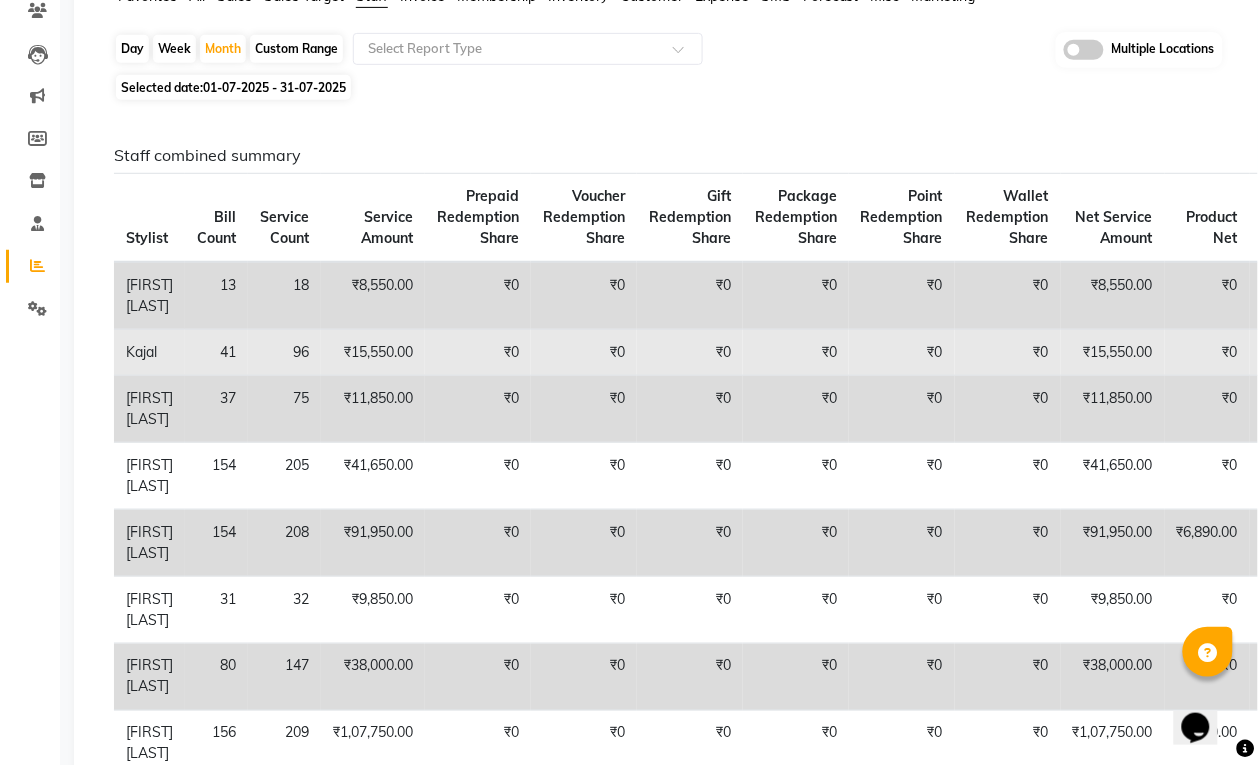 scroll, scrollTop: 0, scrollLeft: 0, axis: both 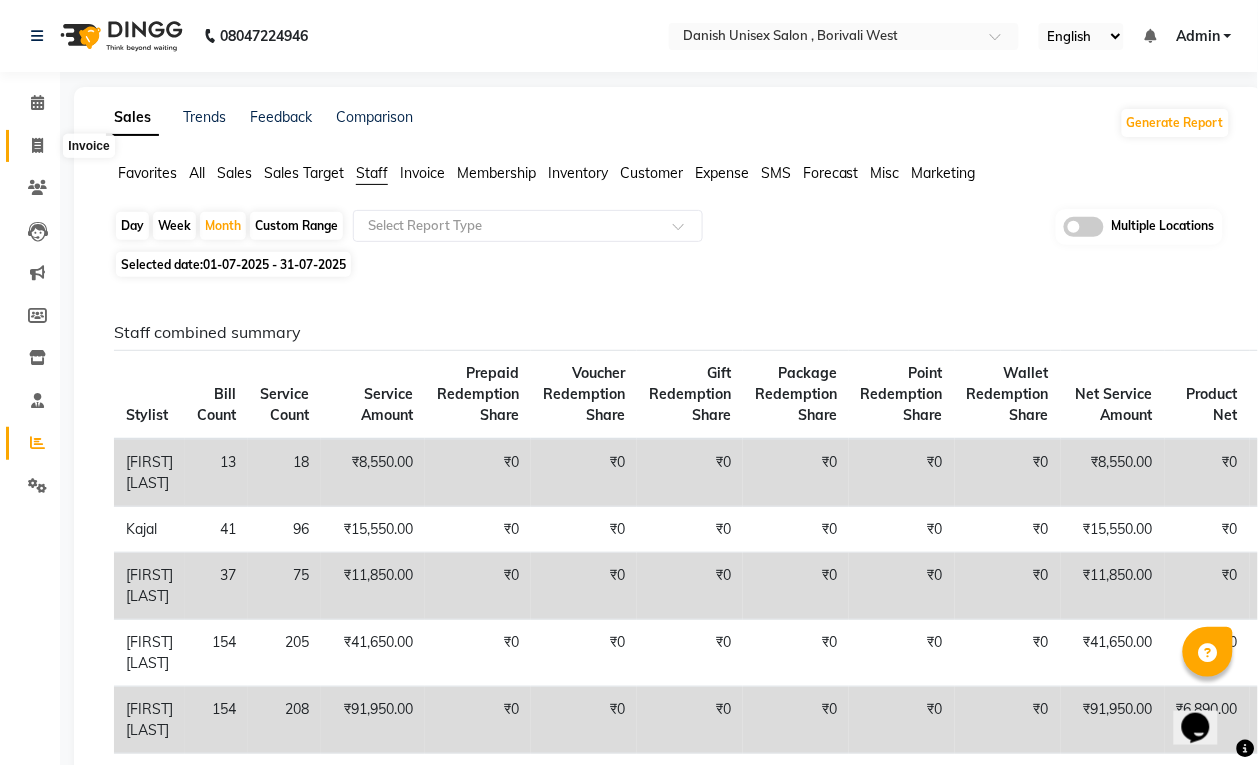 click 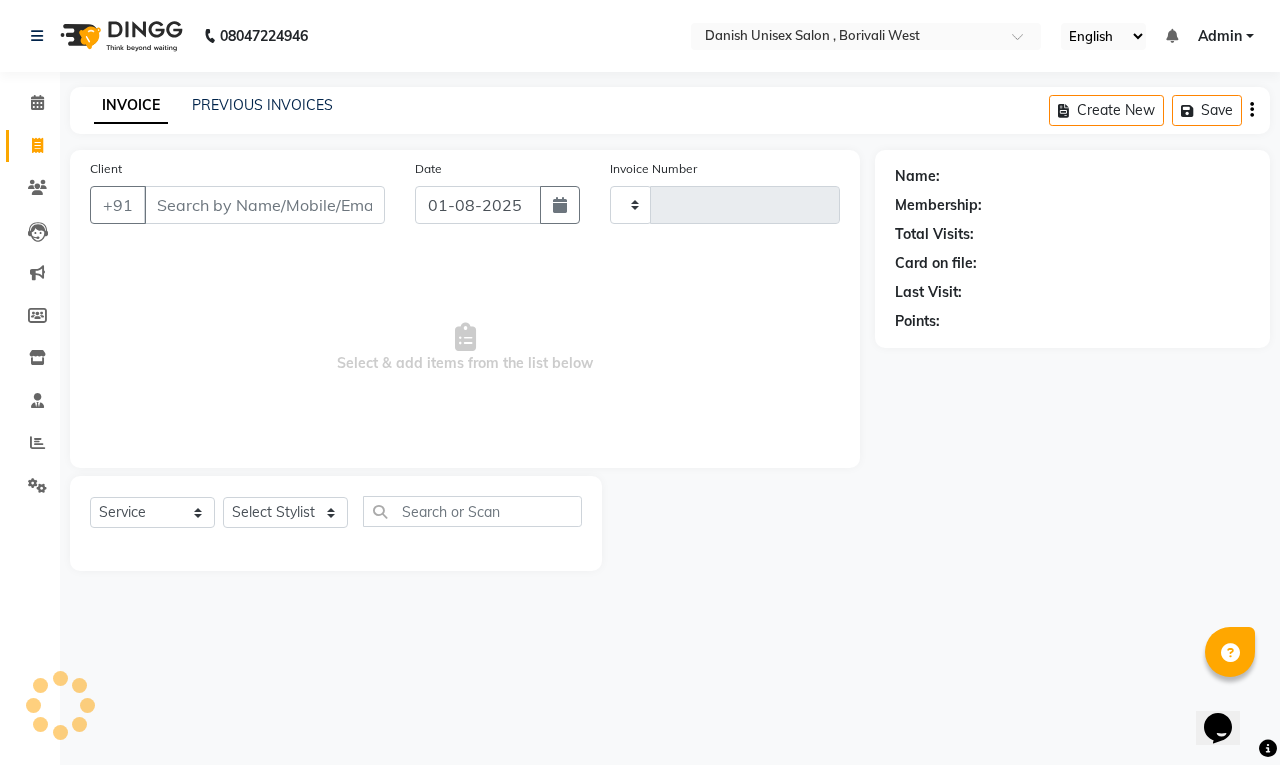 type on "2686" 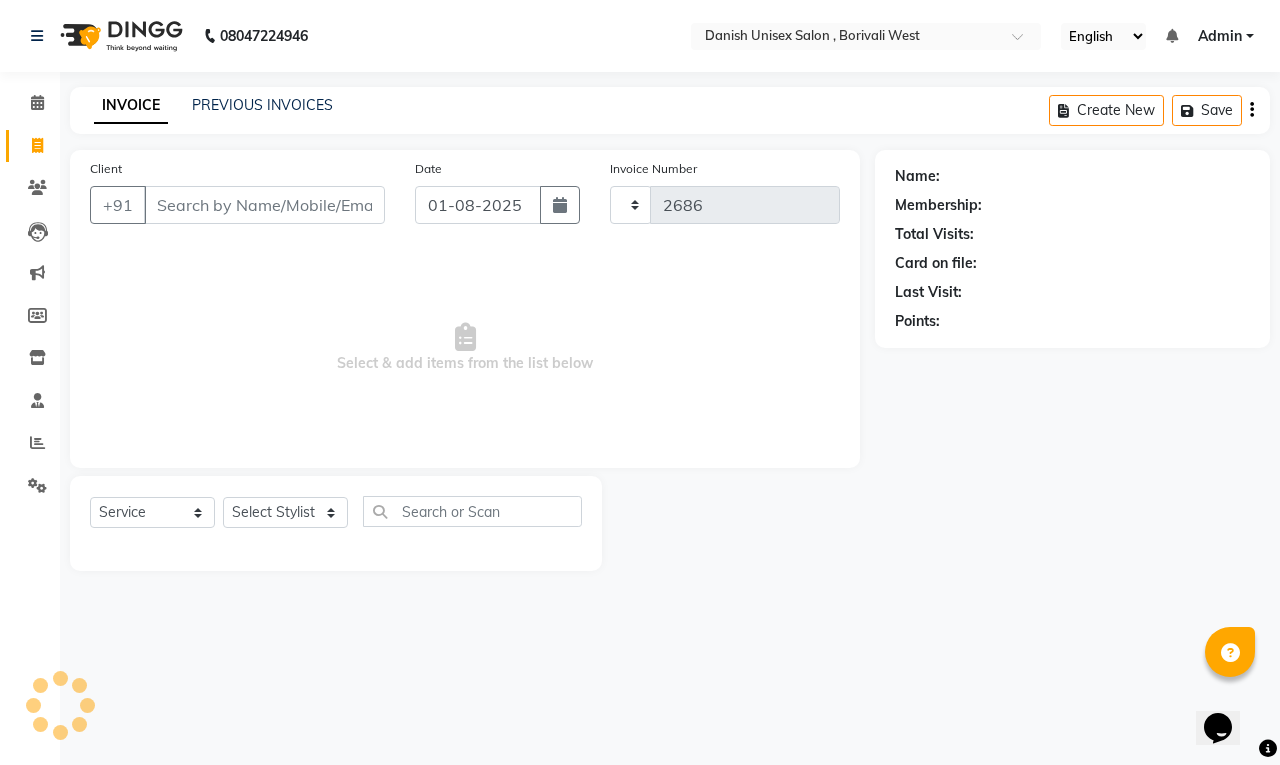 select on "6929" 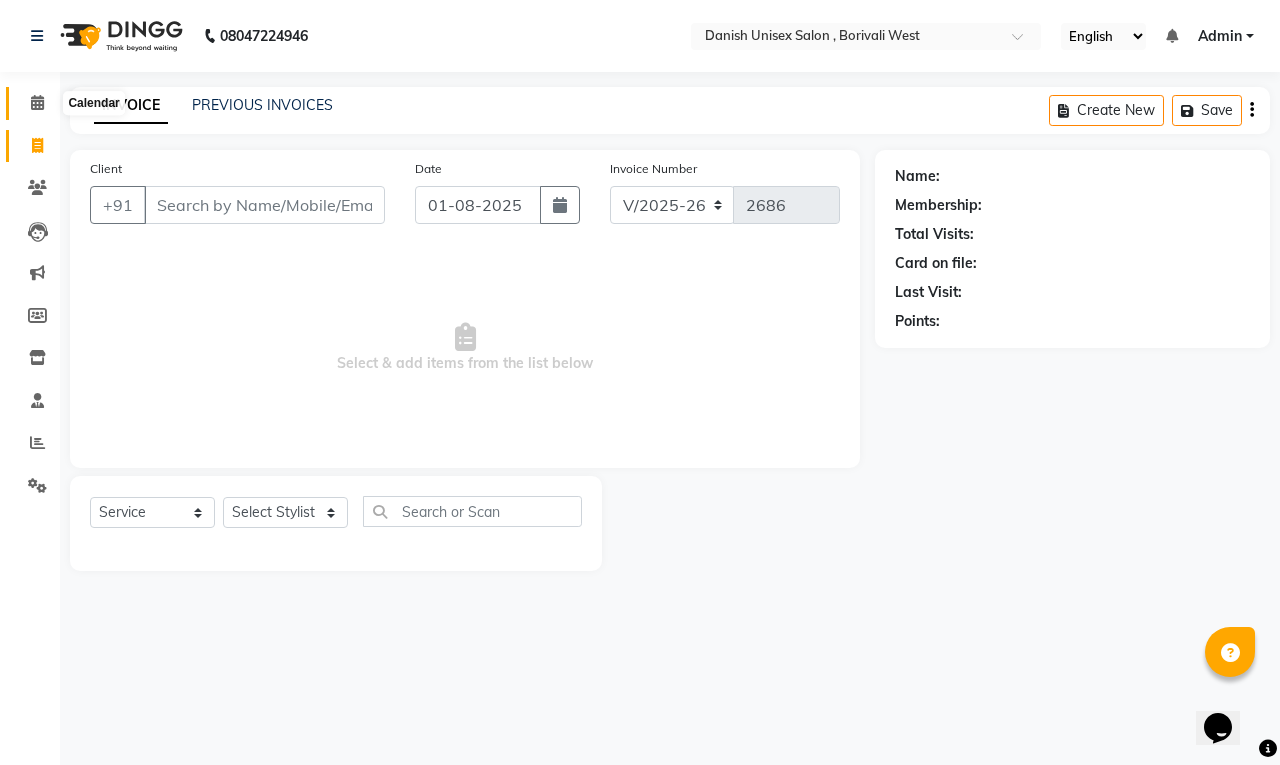 click 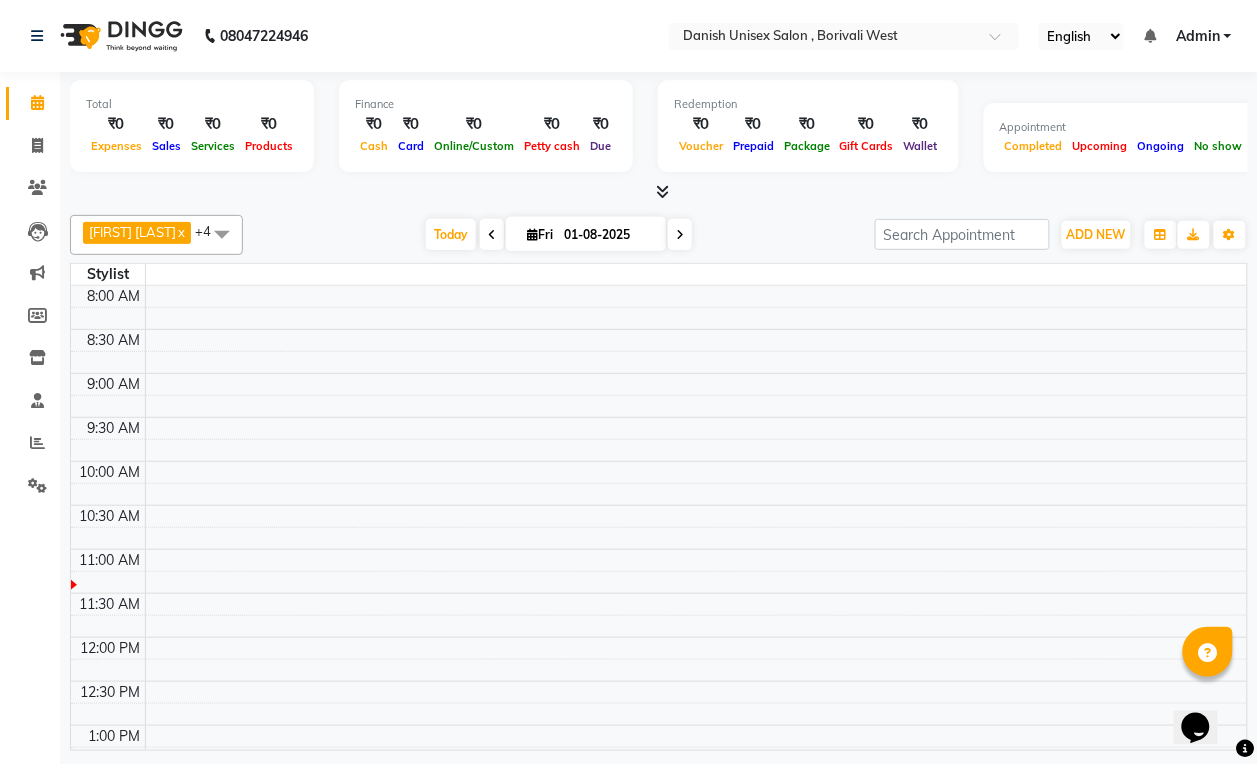 scroll, scrollTop: 0, scrollLeft: 0, axis: both 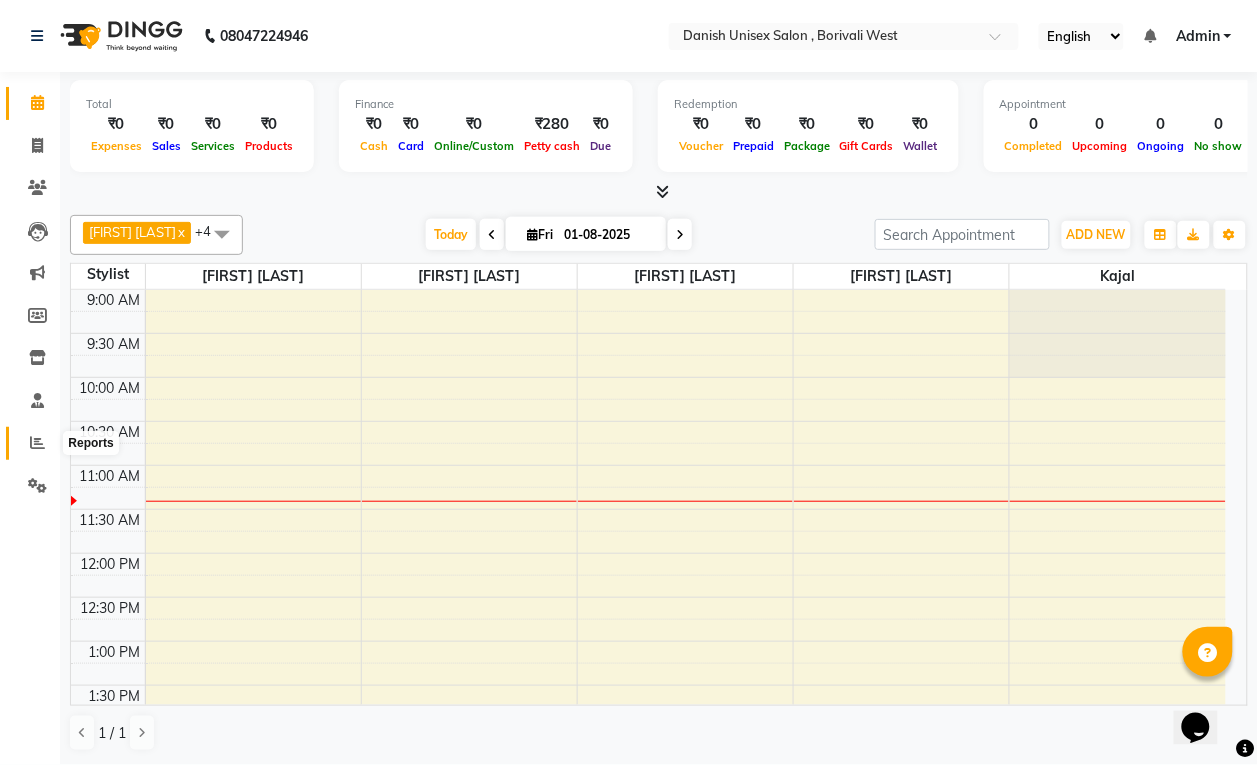 click 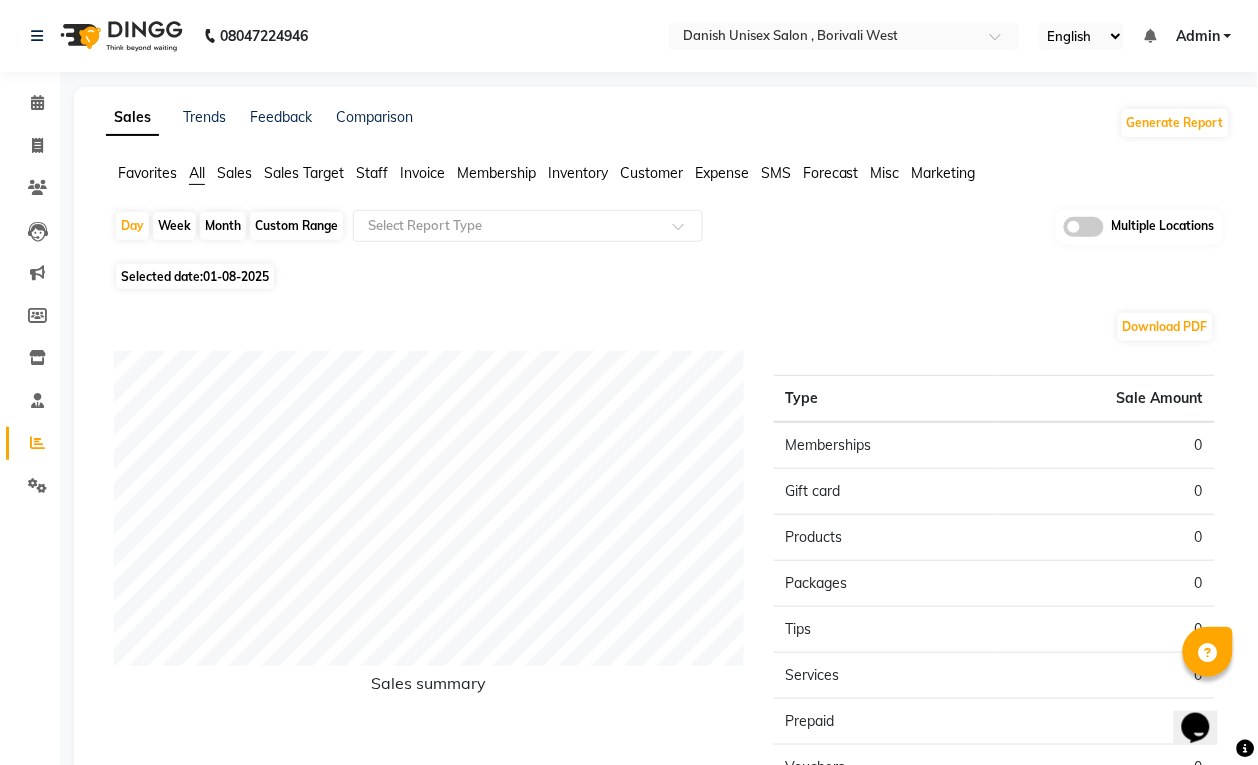 click on "Month" 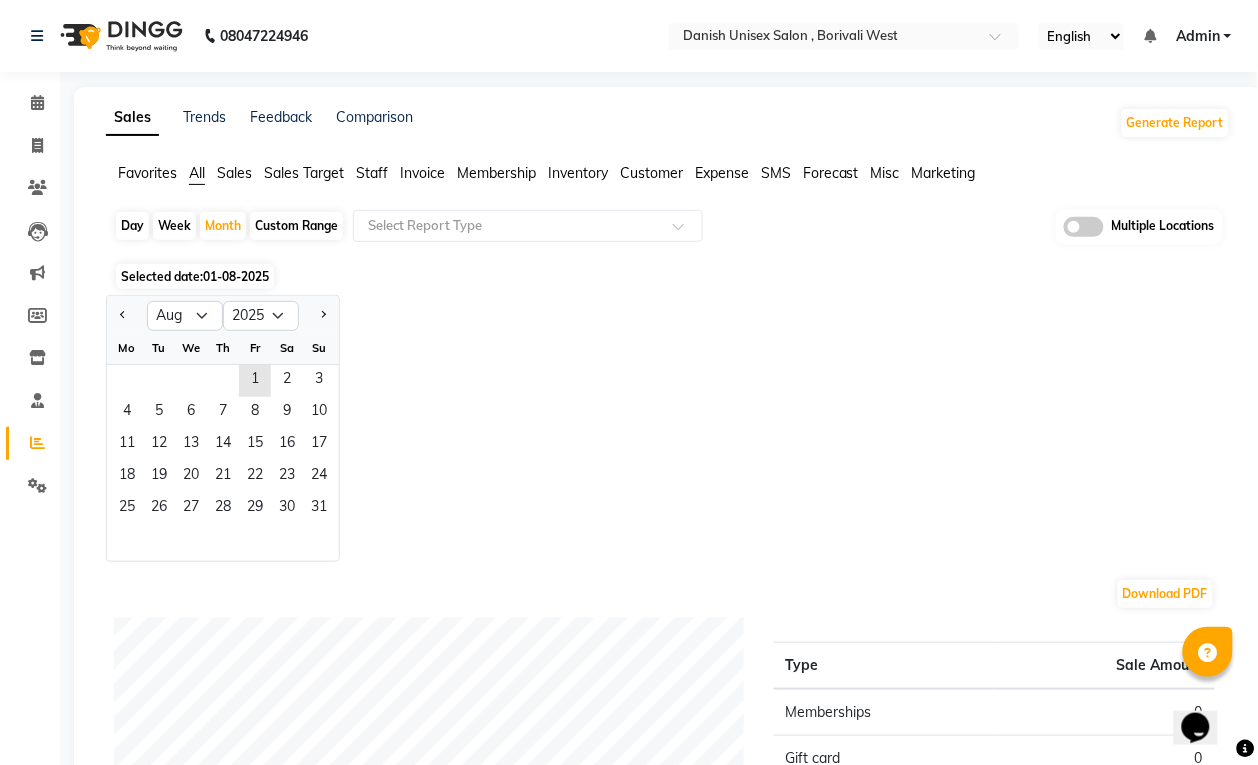 click on "01-08-2025" 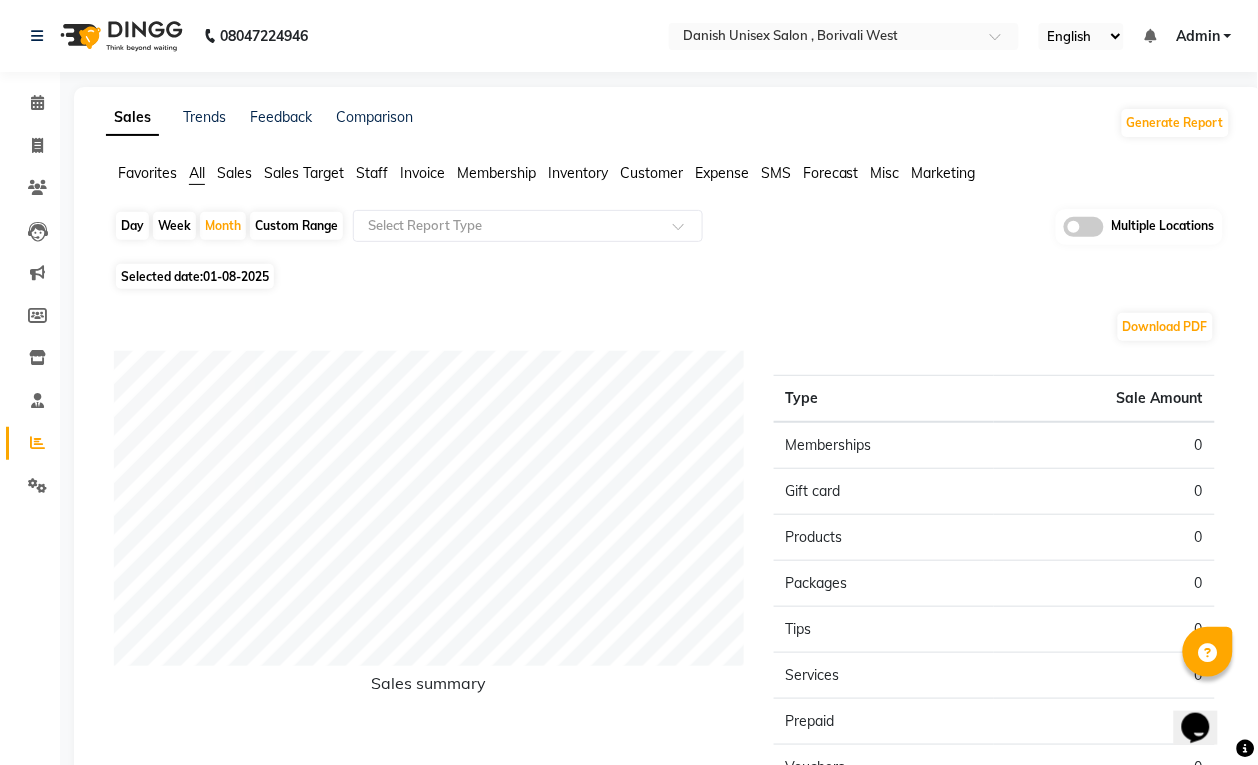 click on "01-08-2025" 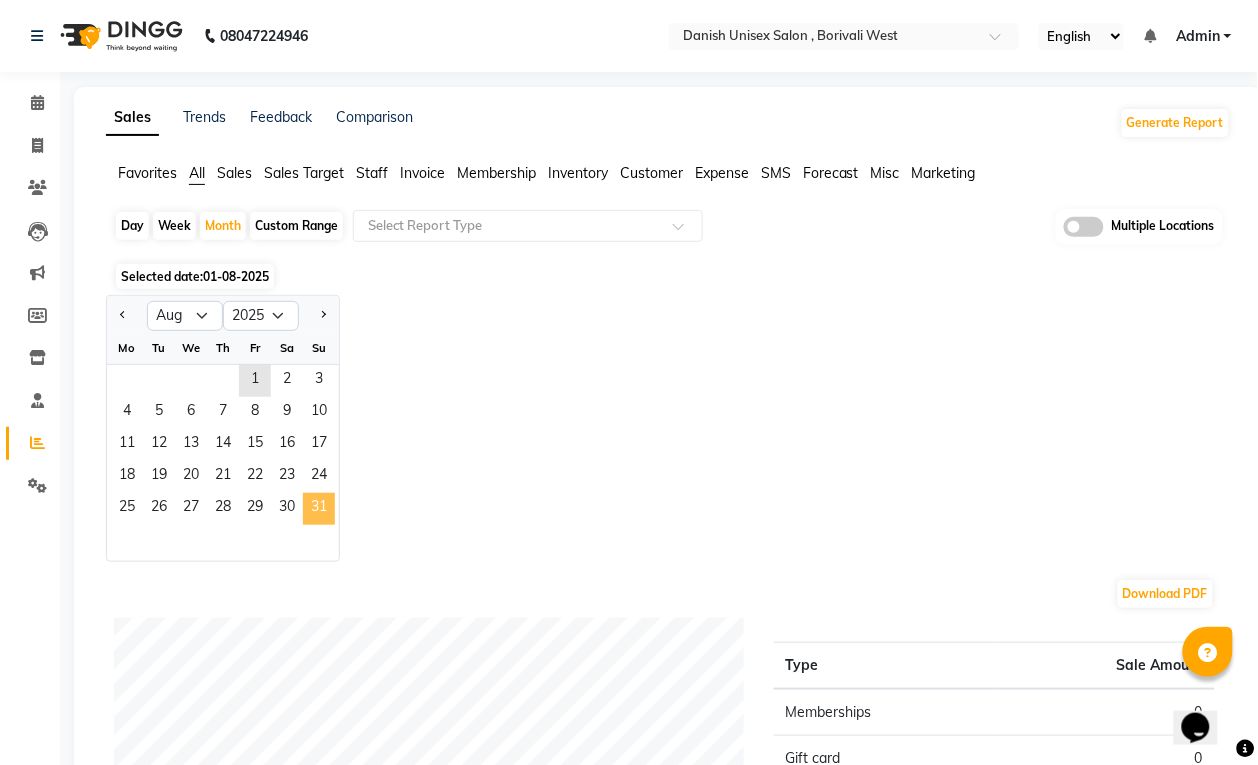 click on "31" 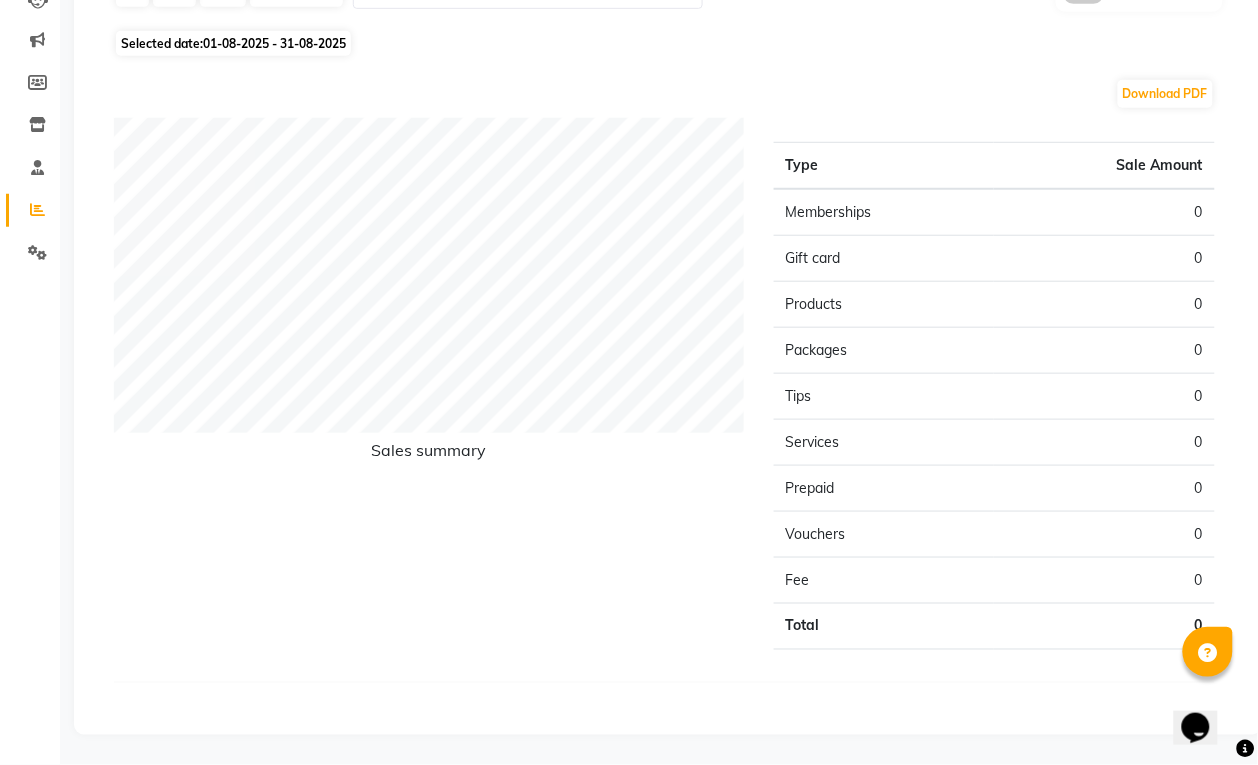 scroll, scrollTop: 0, scrollLeft: 0, axis: both 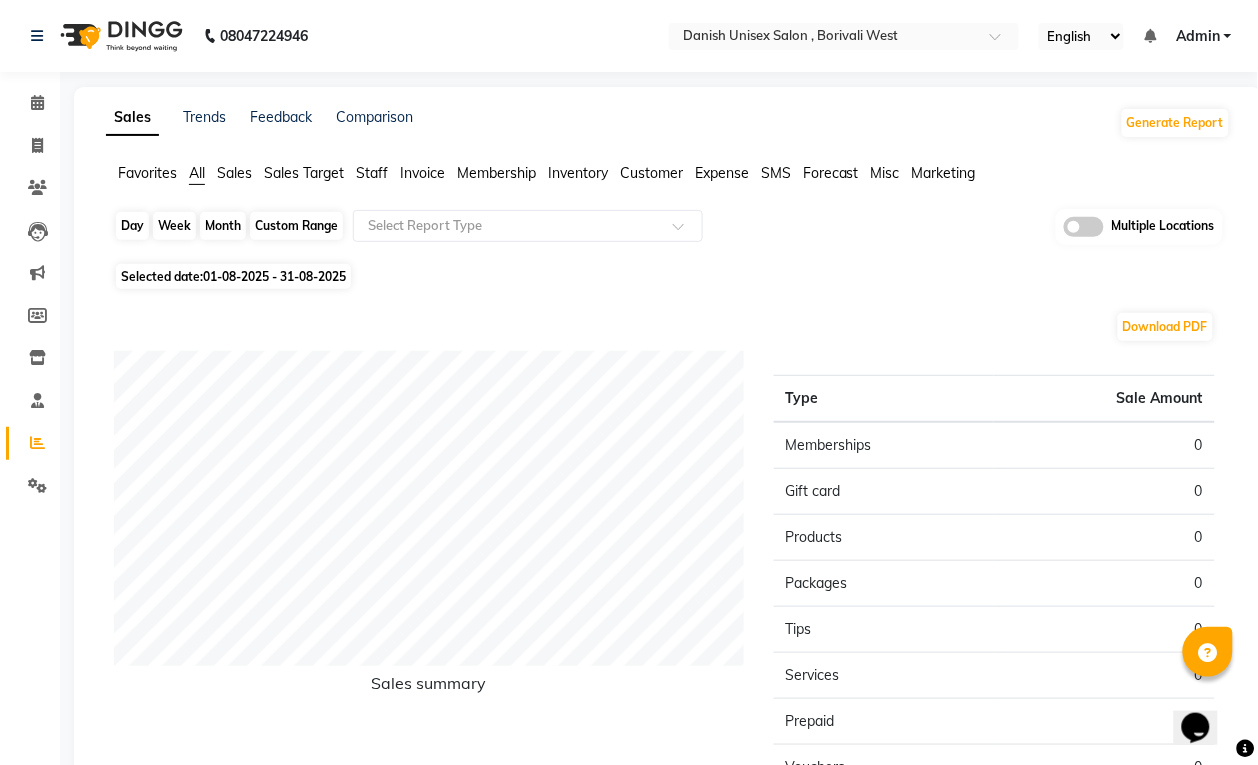 click on "Month" 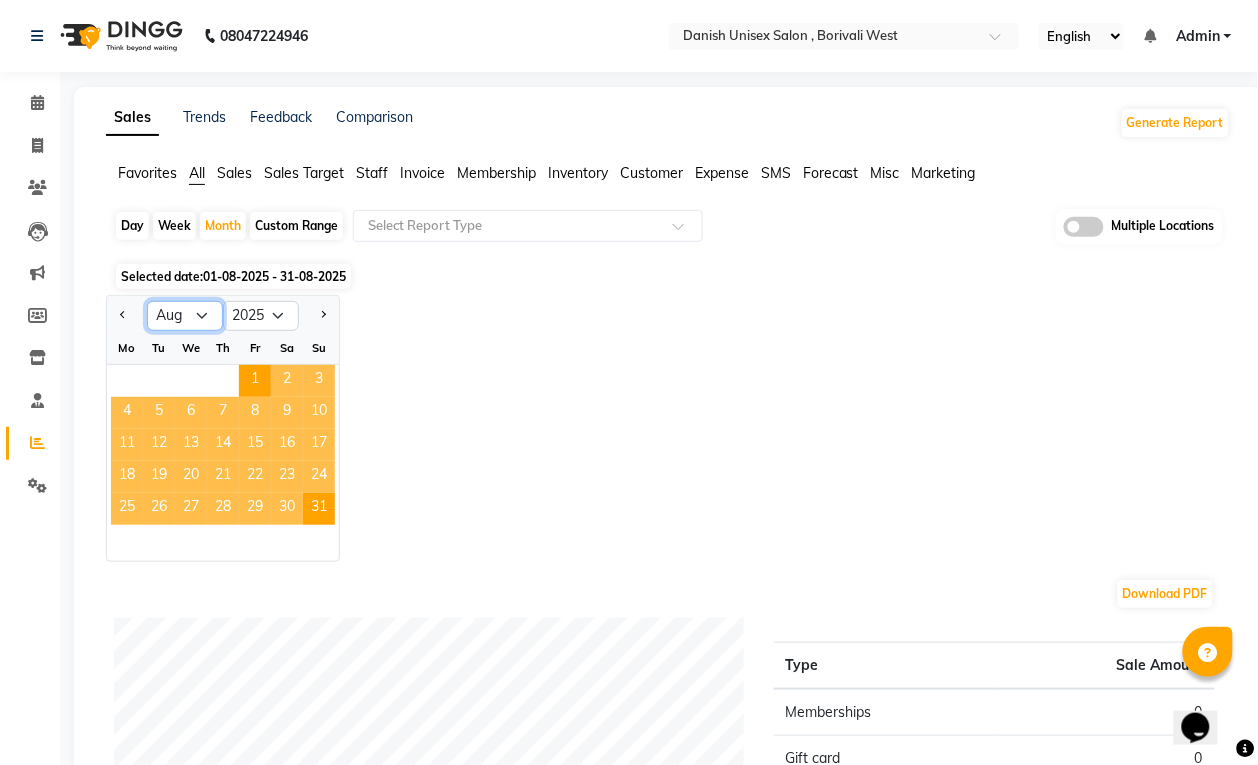 click on "Jan Feb Mar Apr May Jun Jul Aug Sep Oct Nov Dec" 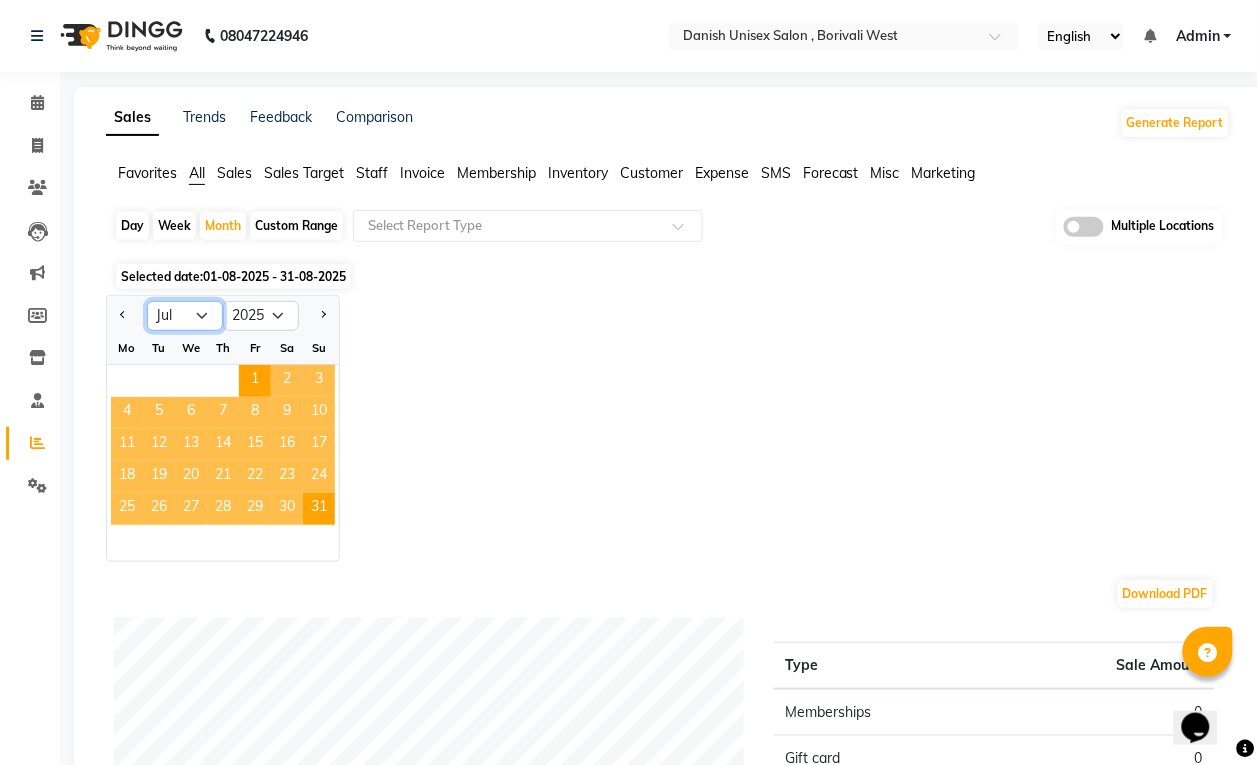 click on "Jan Feb Mar Apr May Jun Jul Aug Sep Oct Nov Dec" 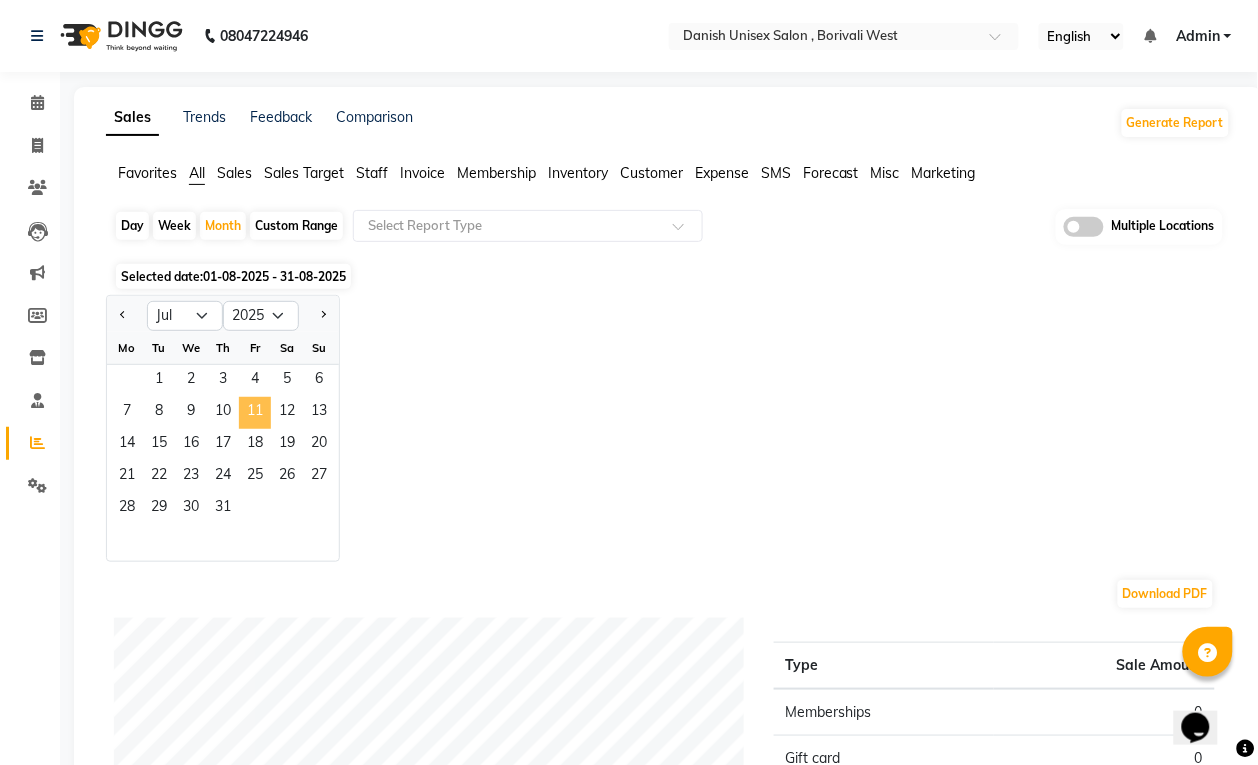 click on "11" 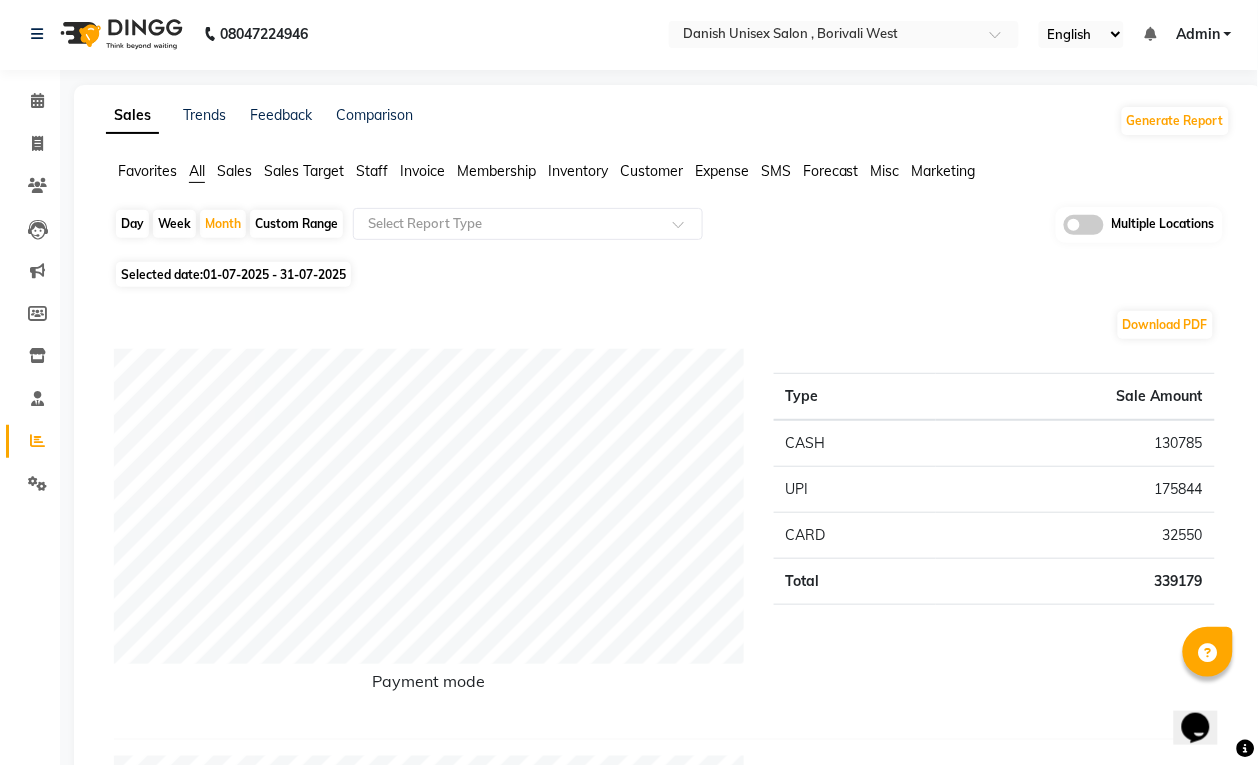 scroll, scrollTop: 0, scrollLeft: 0, axis: both 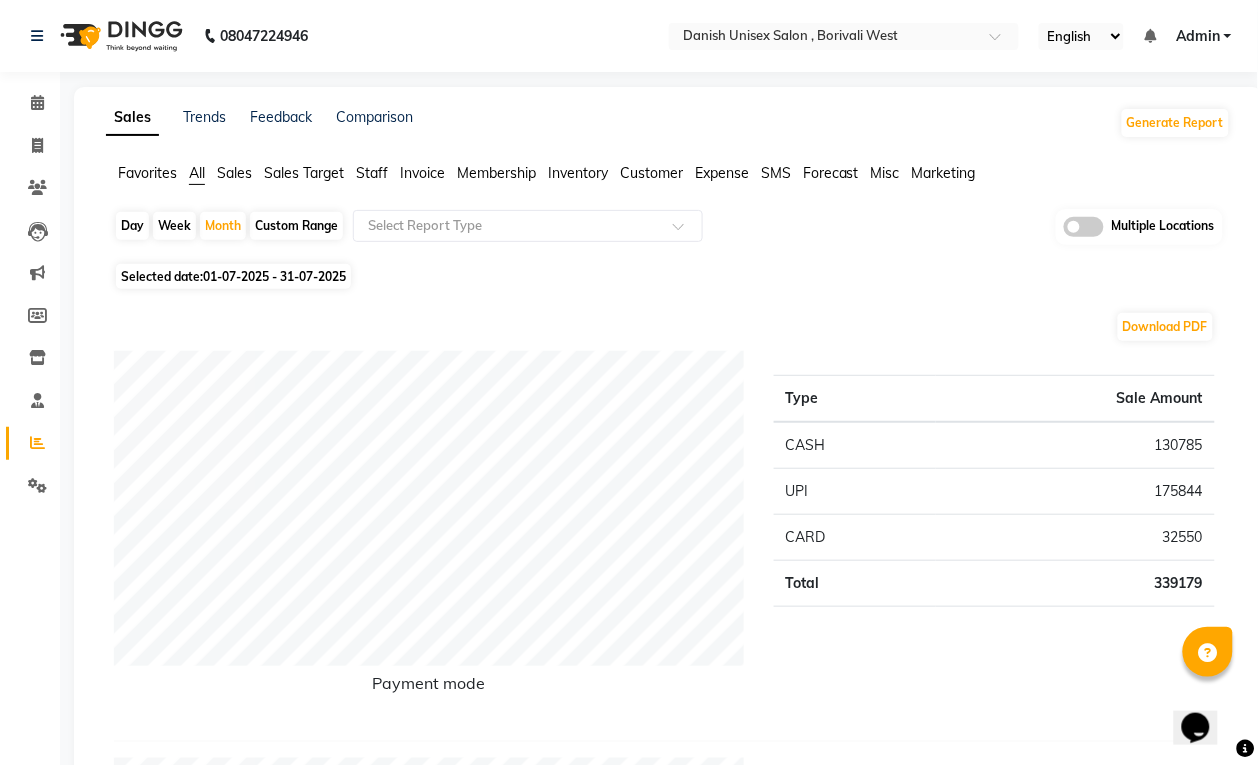 click on "Staff" 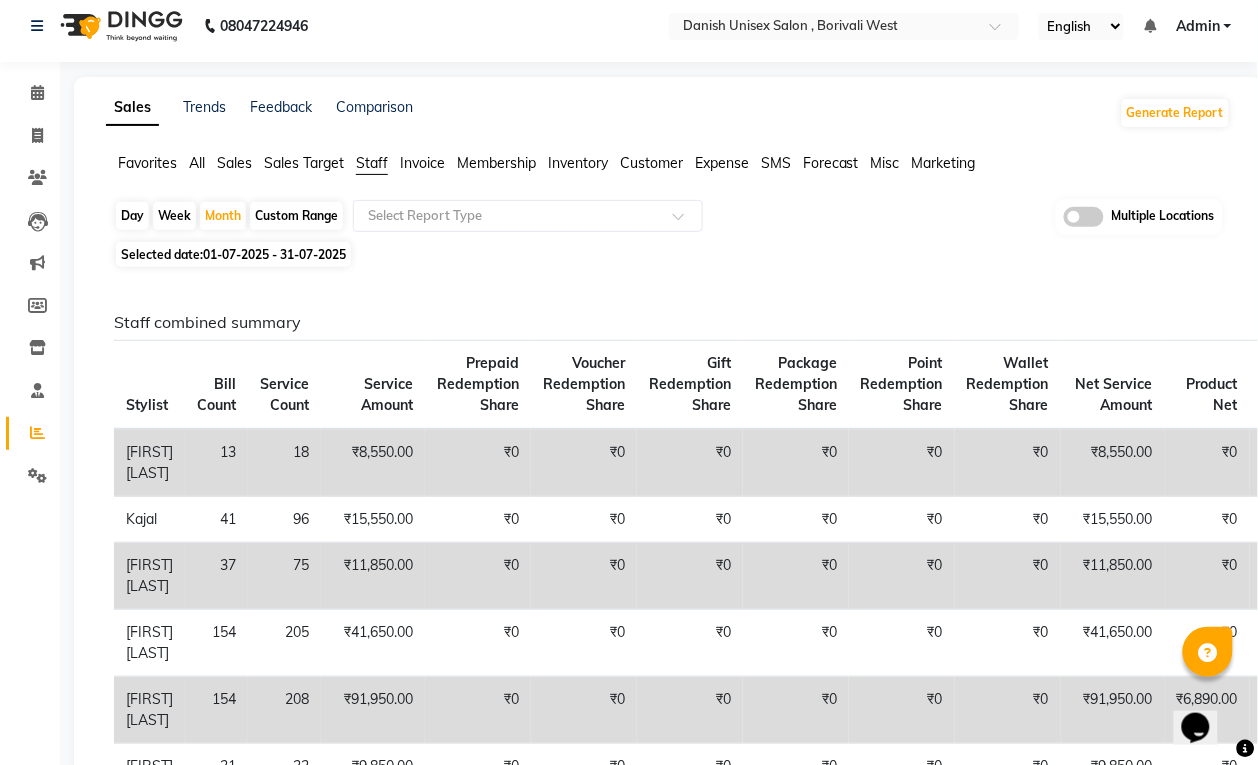 scroll, scrollTop: 0, scrollLeft: 0, axis: both 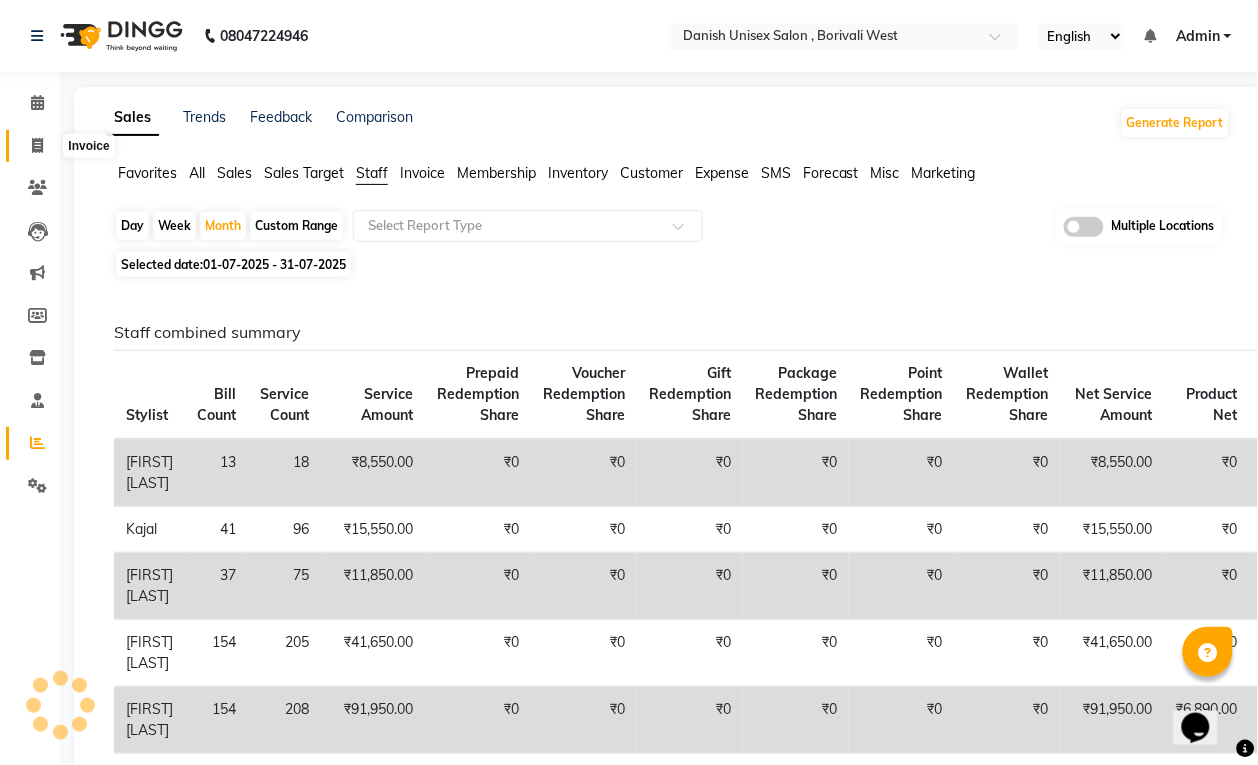 click 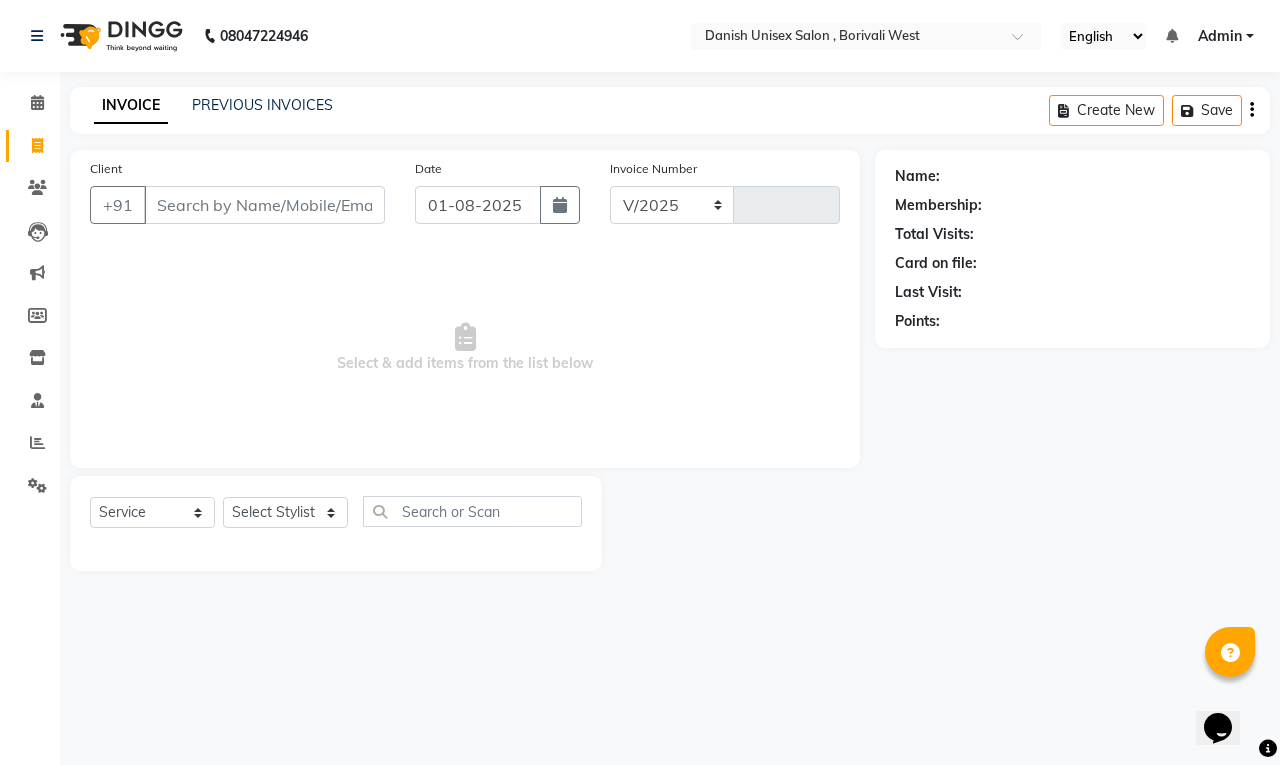 select on "6929" 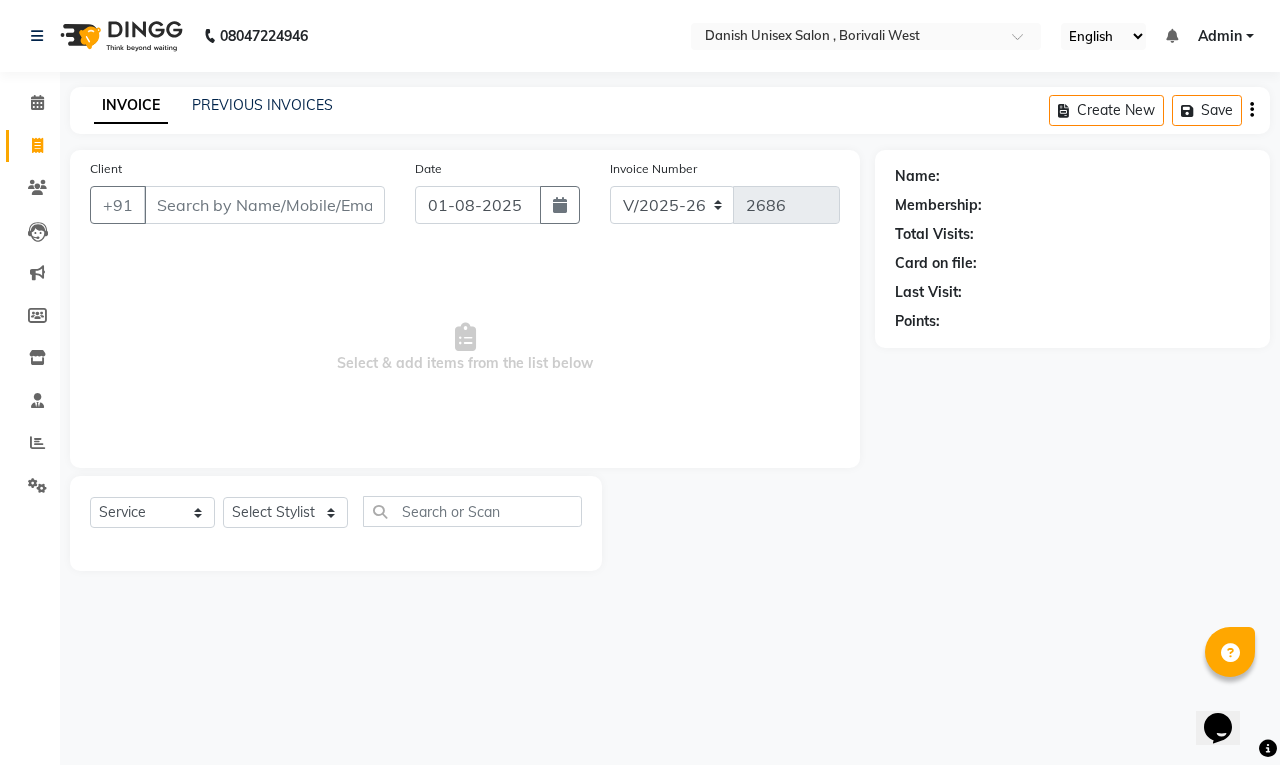 click 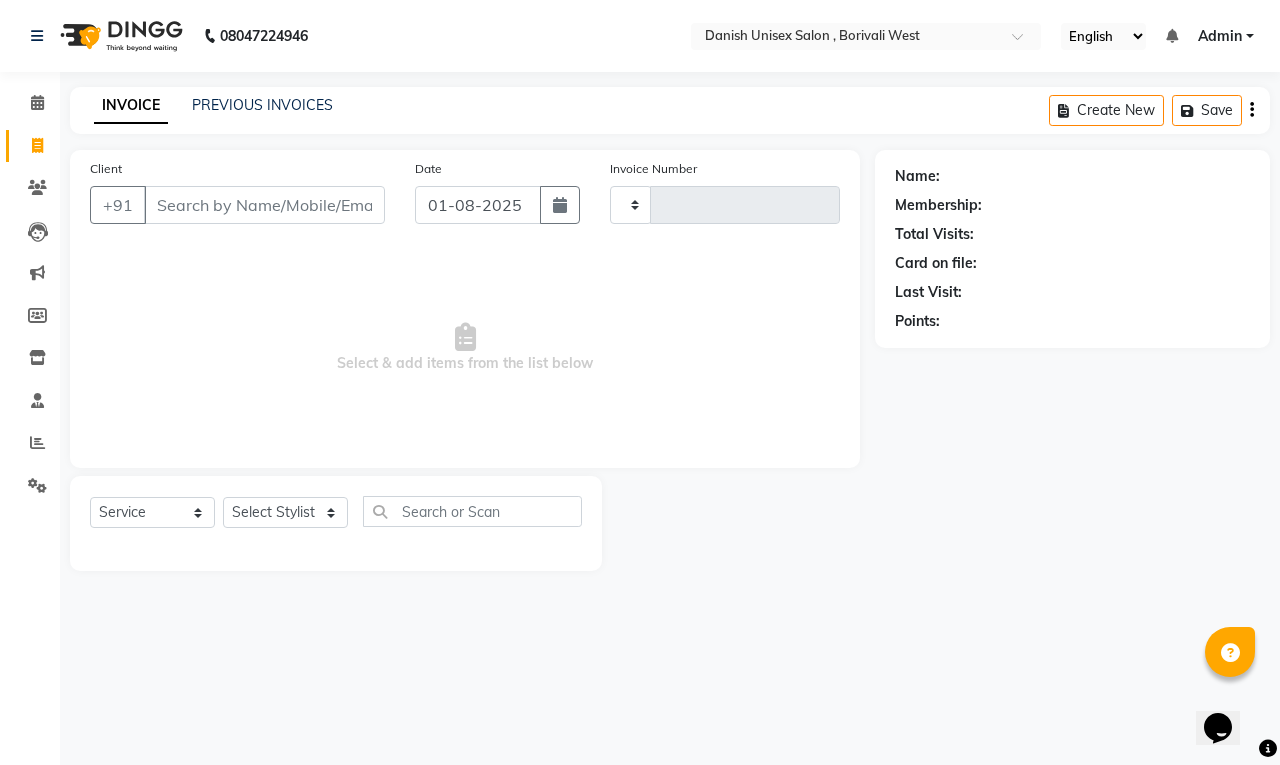 type on "2686" 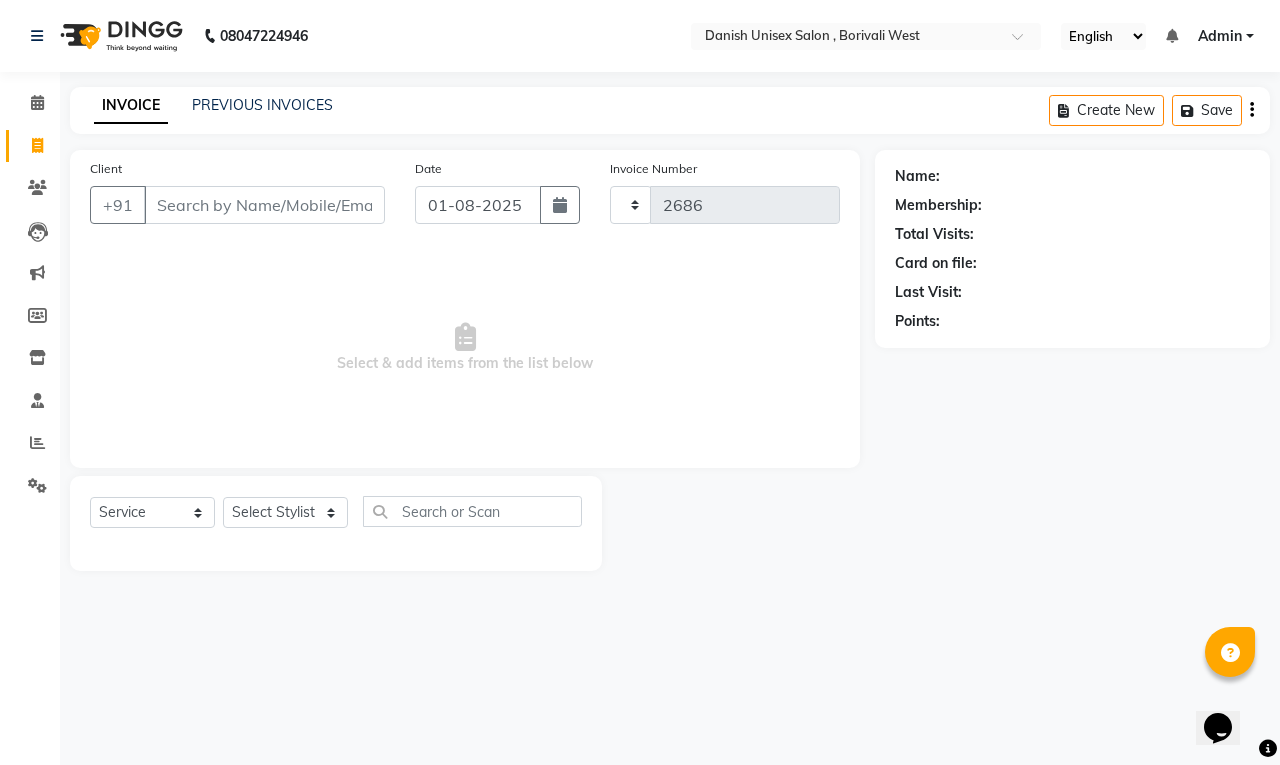 select on "6929" 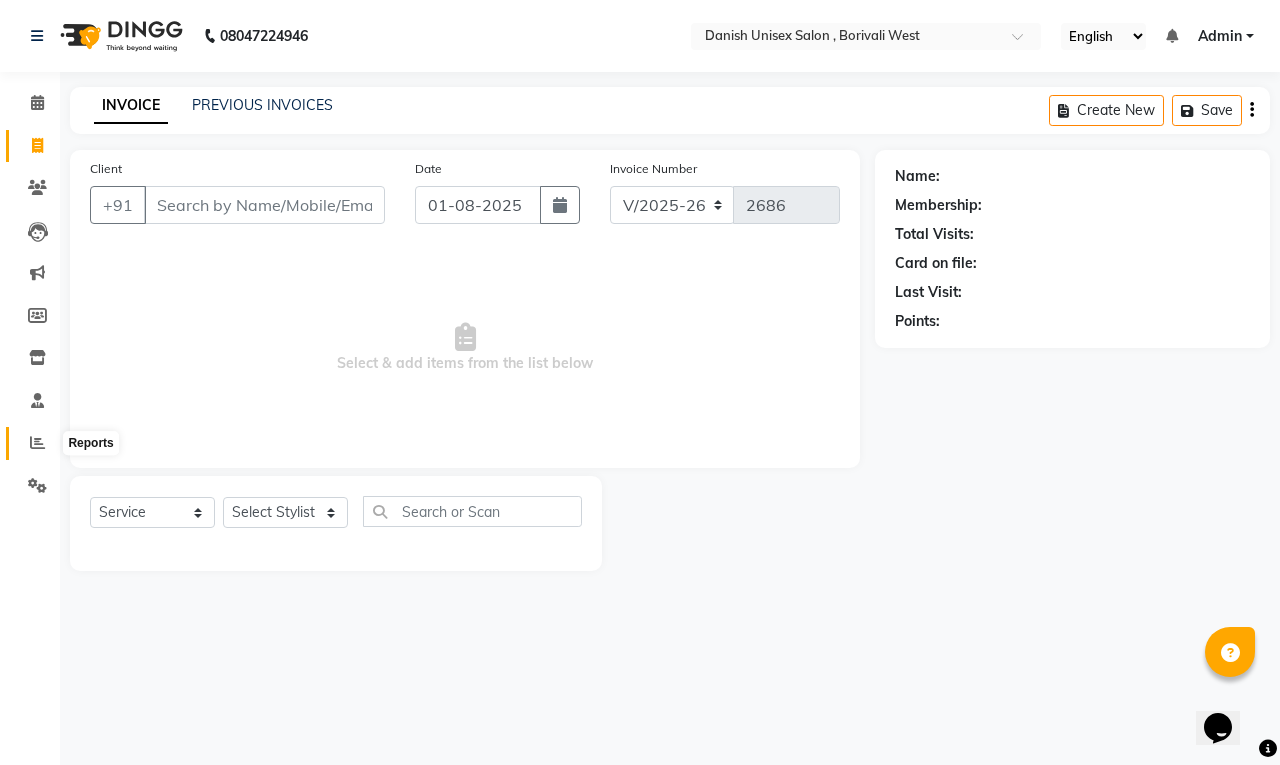 click 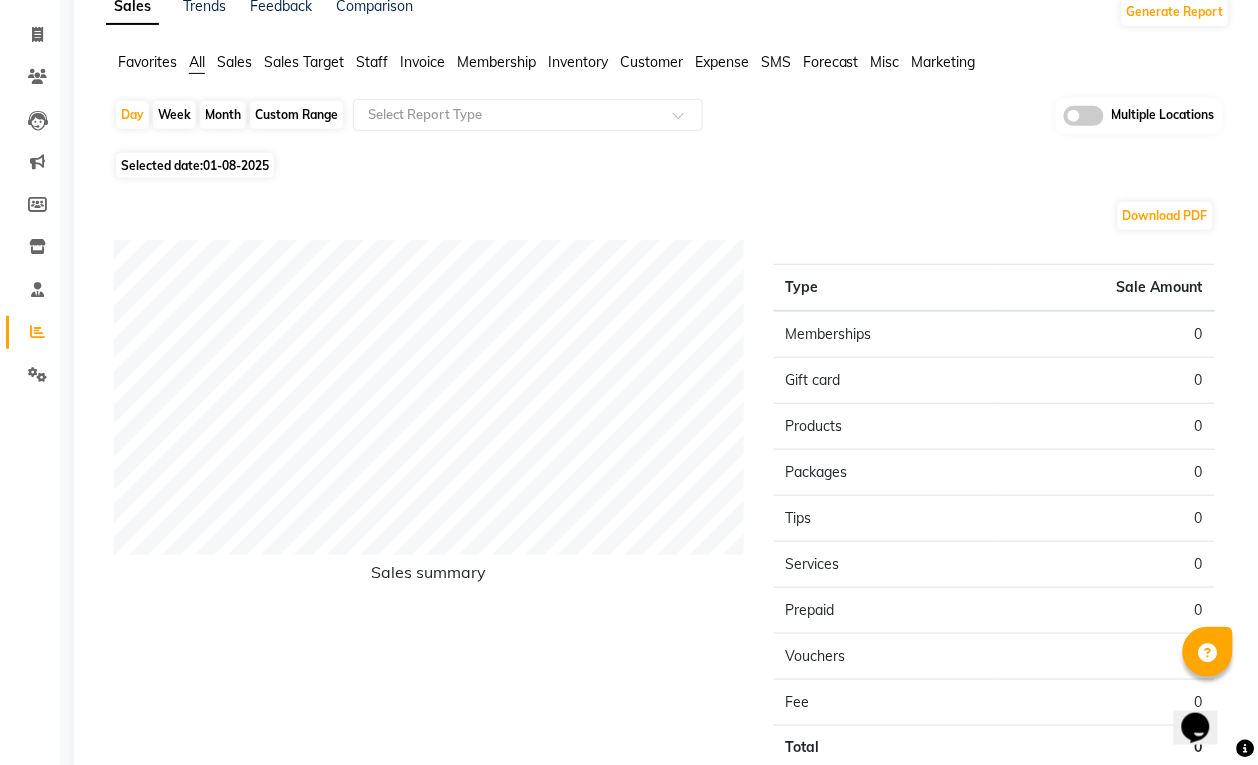 scroll, scrollTop: 0, scrollLeft: 0, axis: both 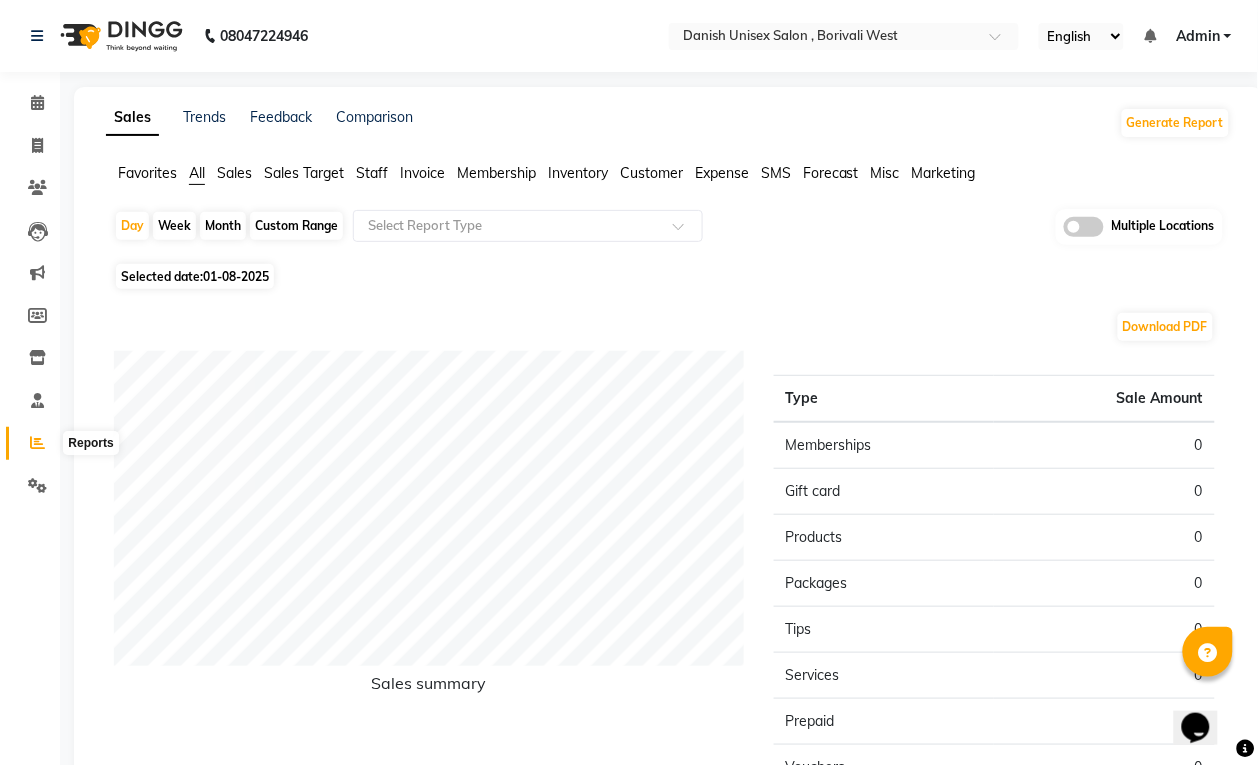 click 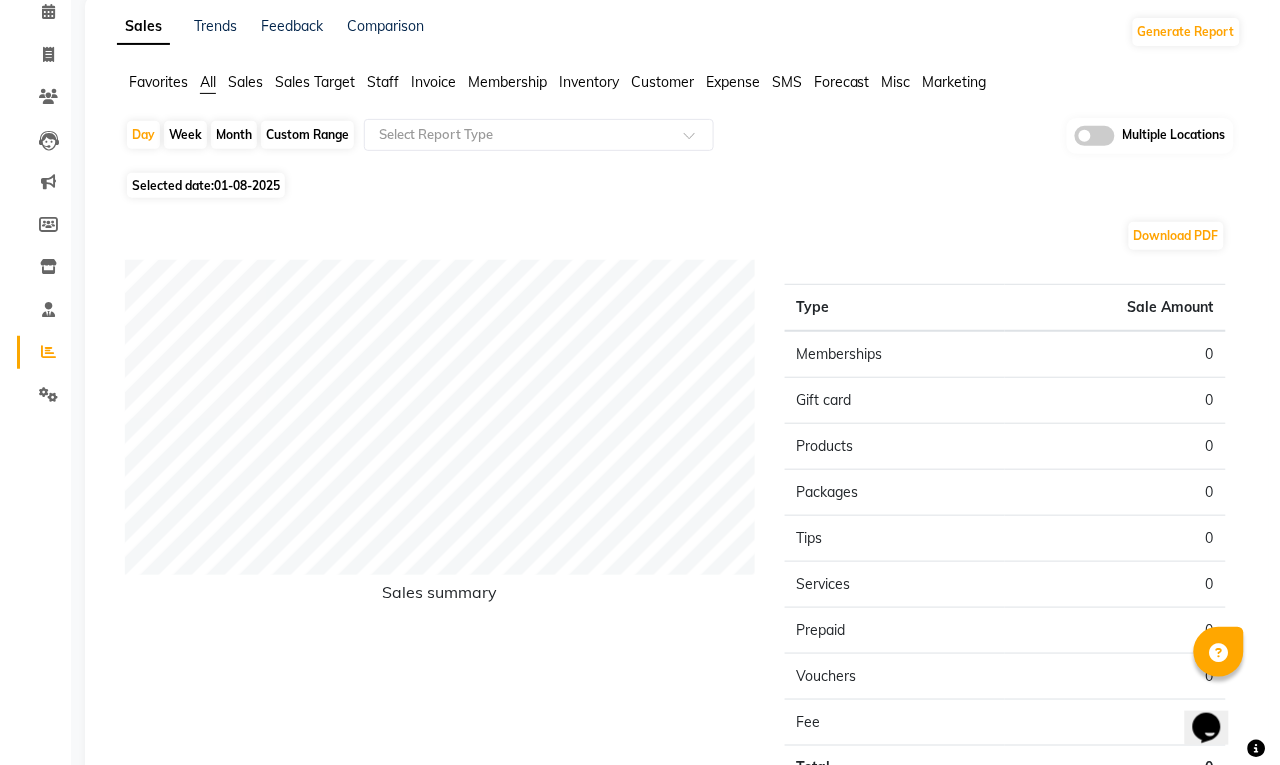 scroll, scrollTop: 0, scrollLeft: 0, axis: both 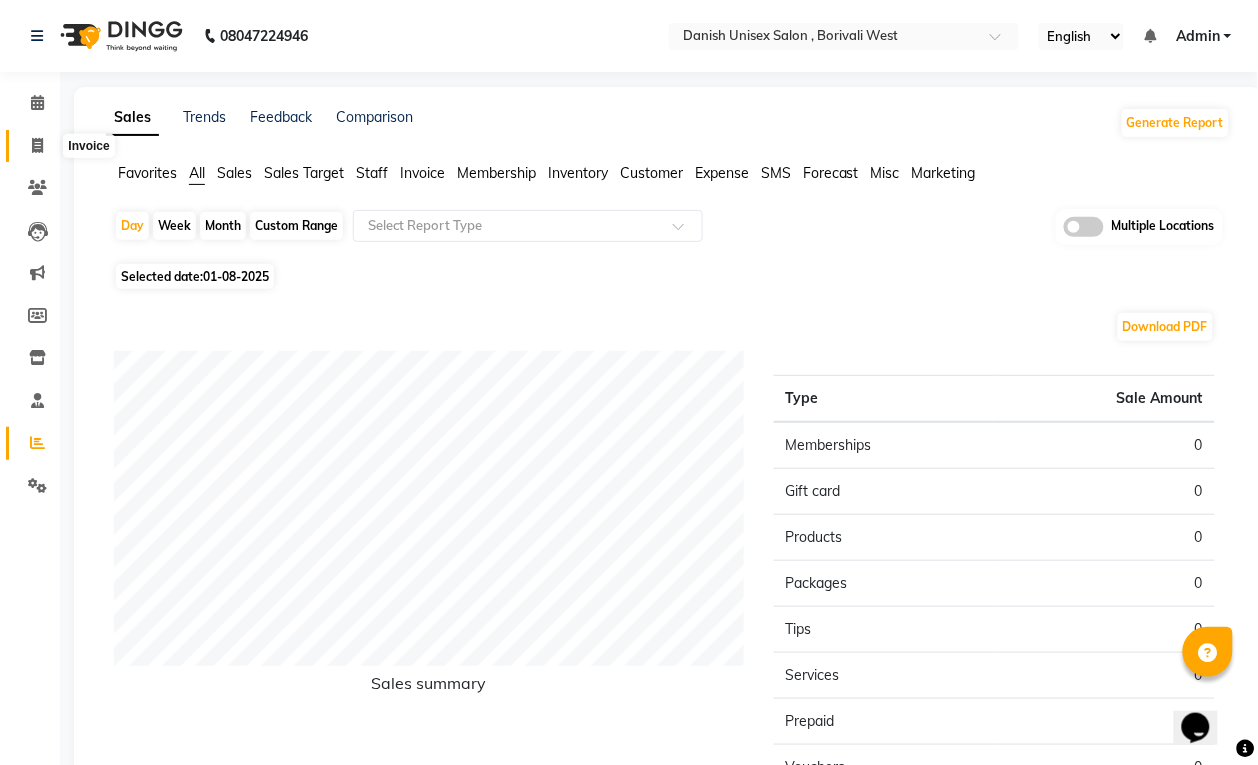 click 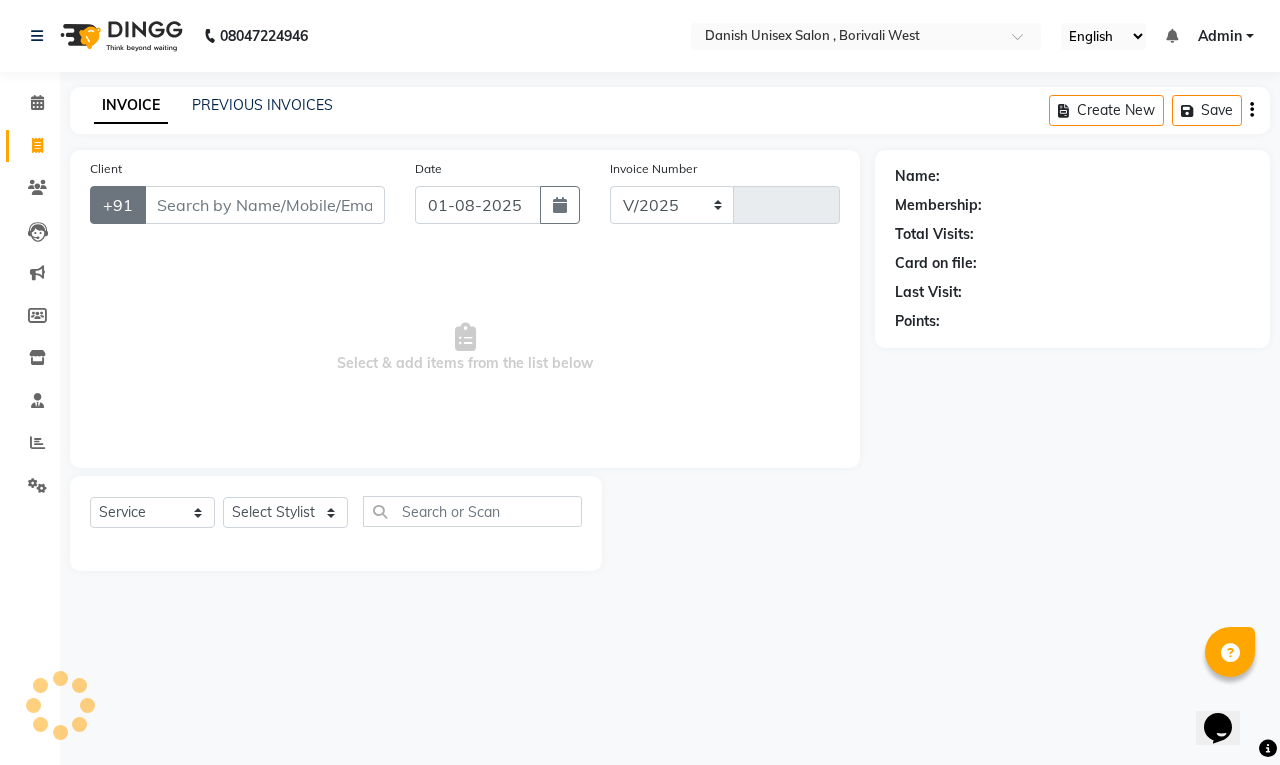 select on "6929" 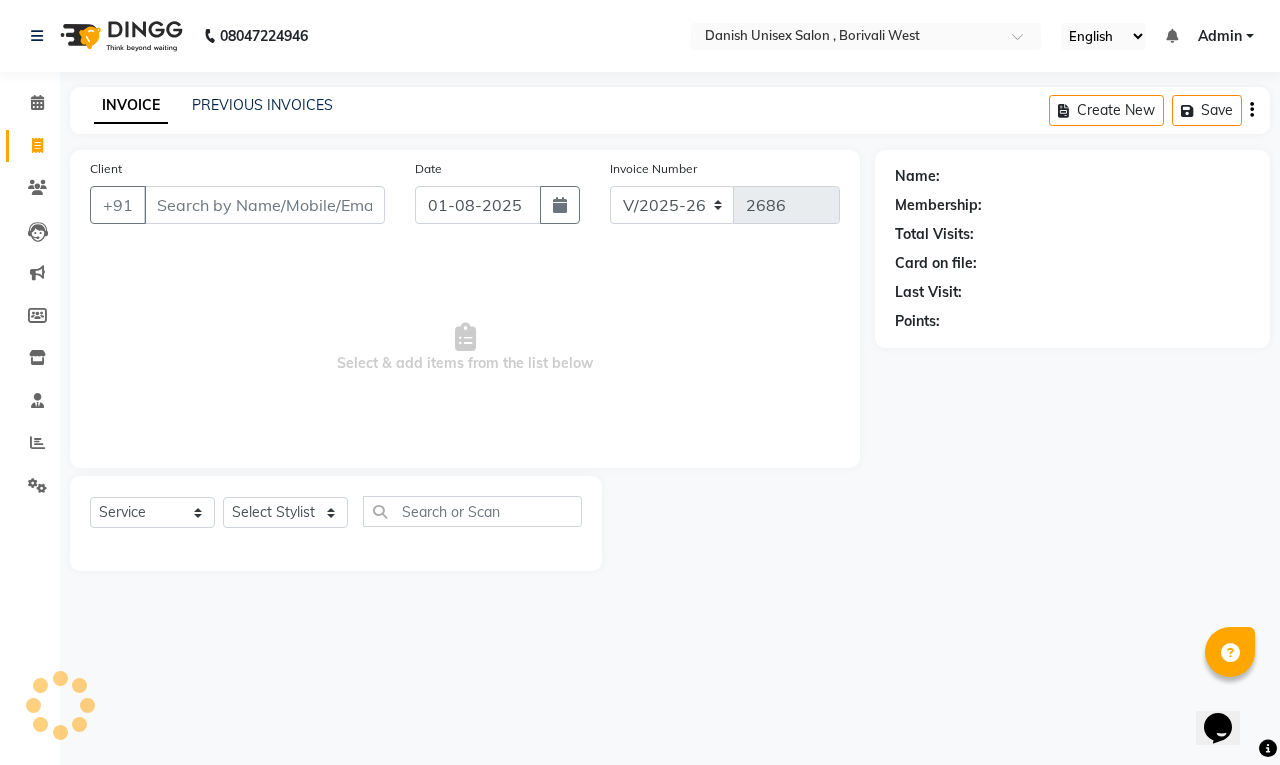 click on "Client" at bounding box center [264, 205] 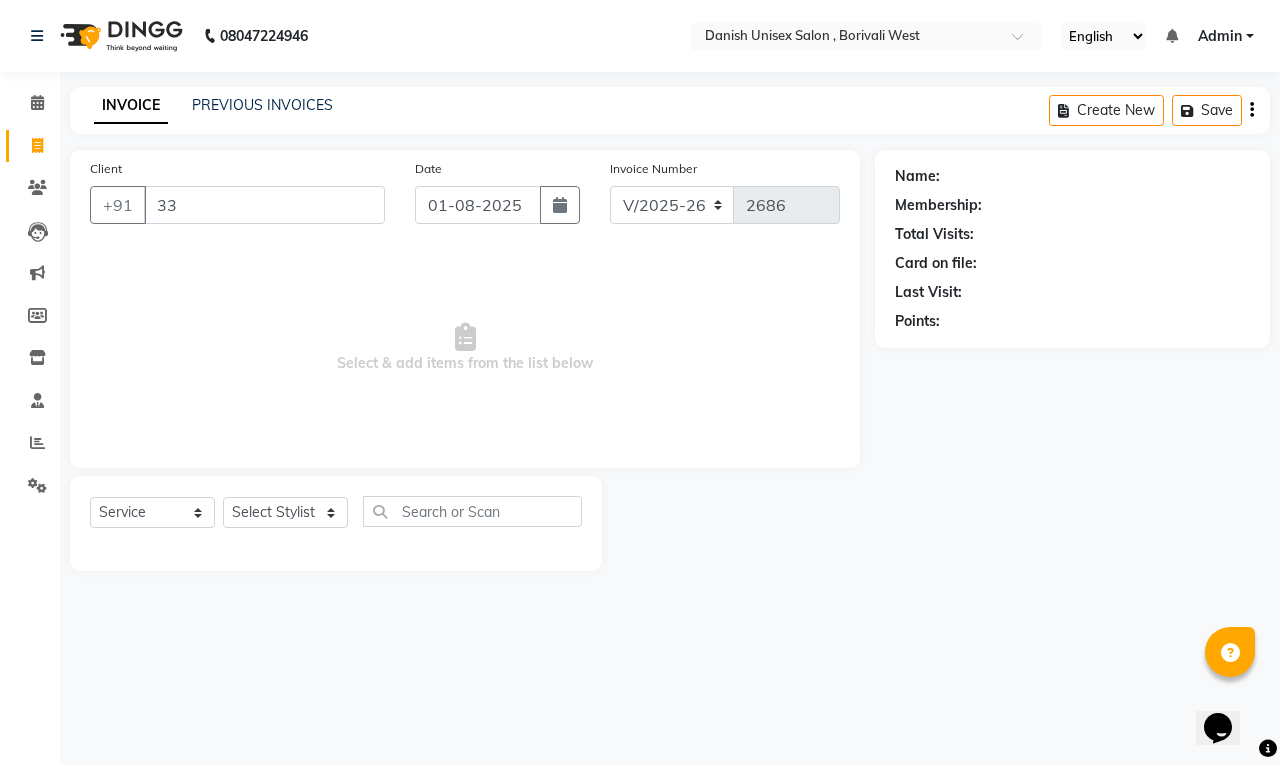 type on "3" 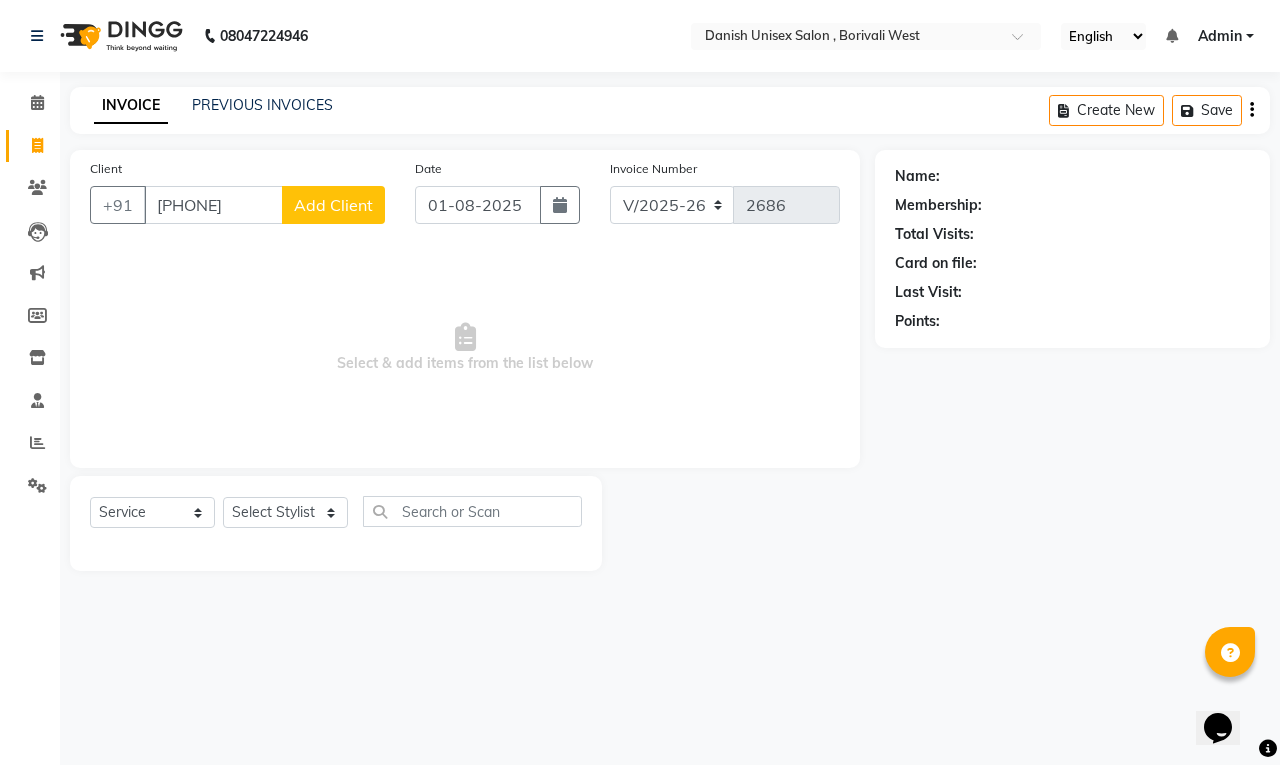 type on "[PHONE]" 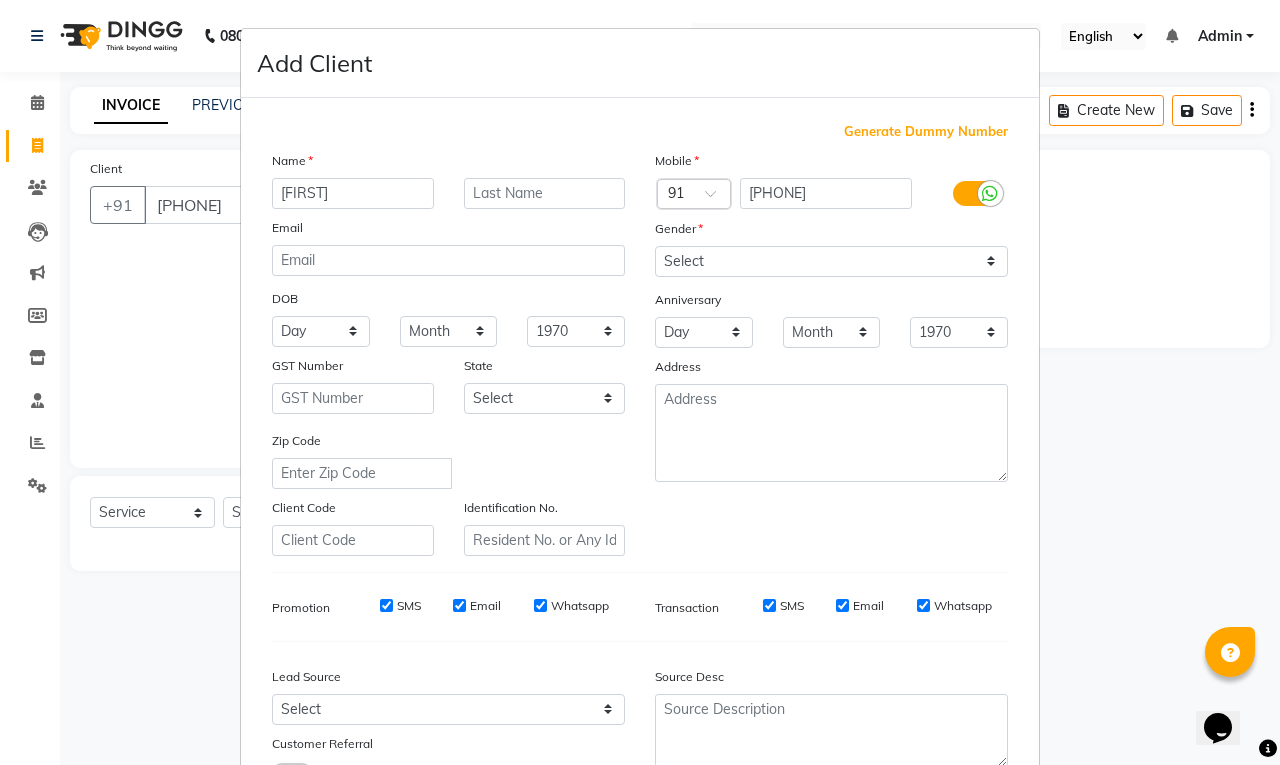 type on "[FIRST]" 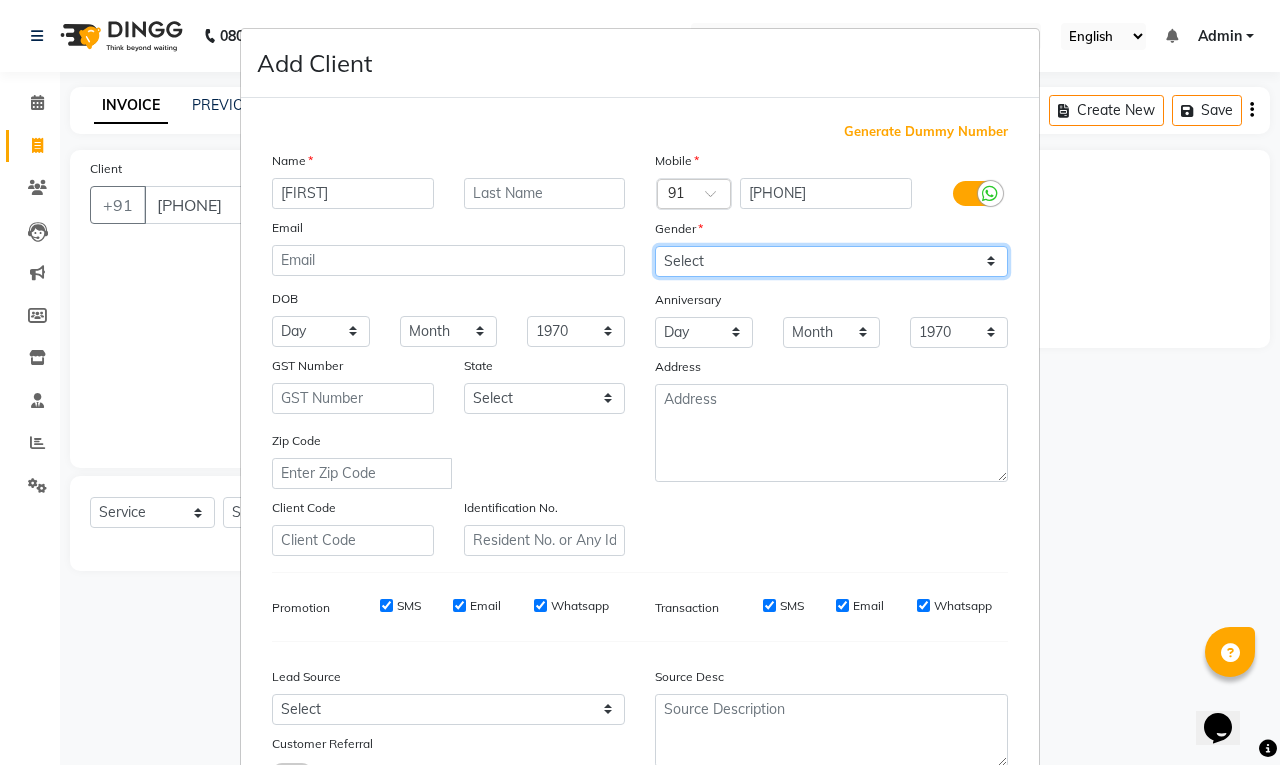 click on "Select Male Female Other Prefer Not To Say" at bounding box center [831, 261] 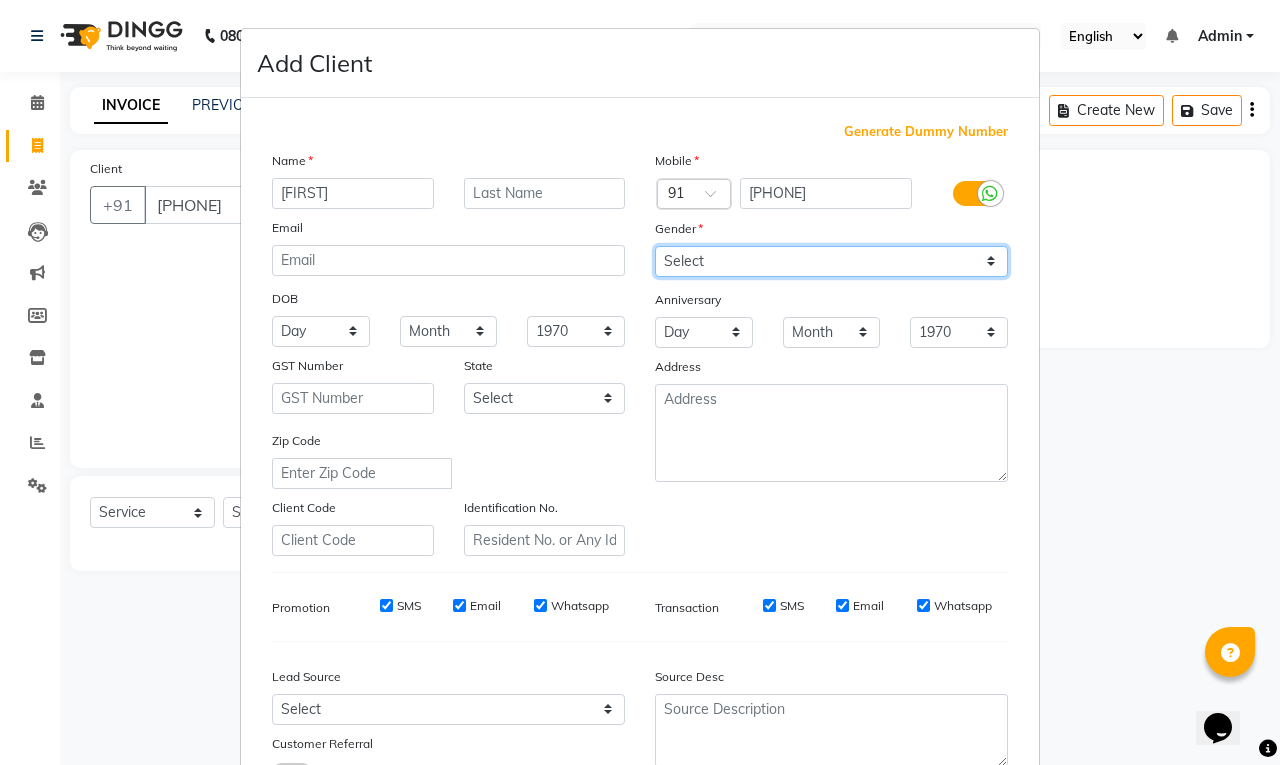 select on "male" 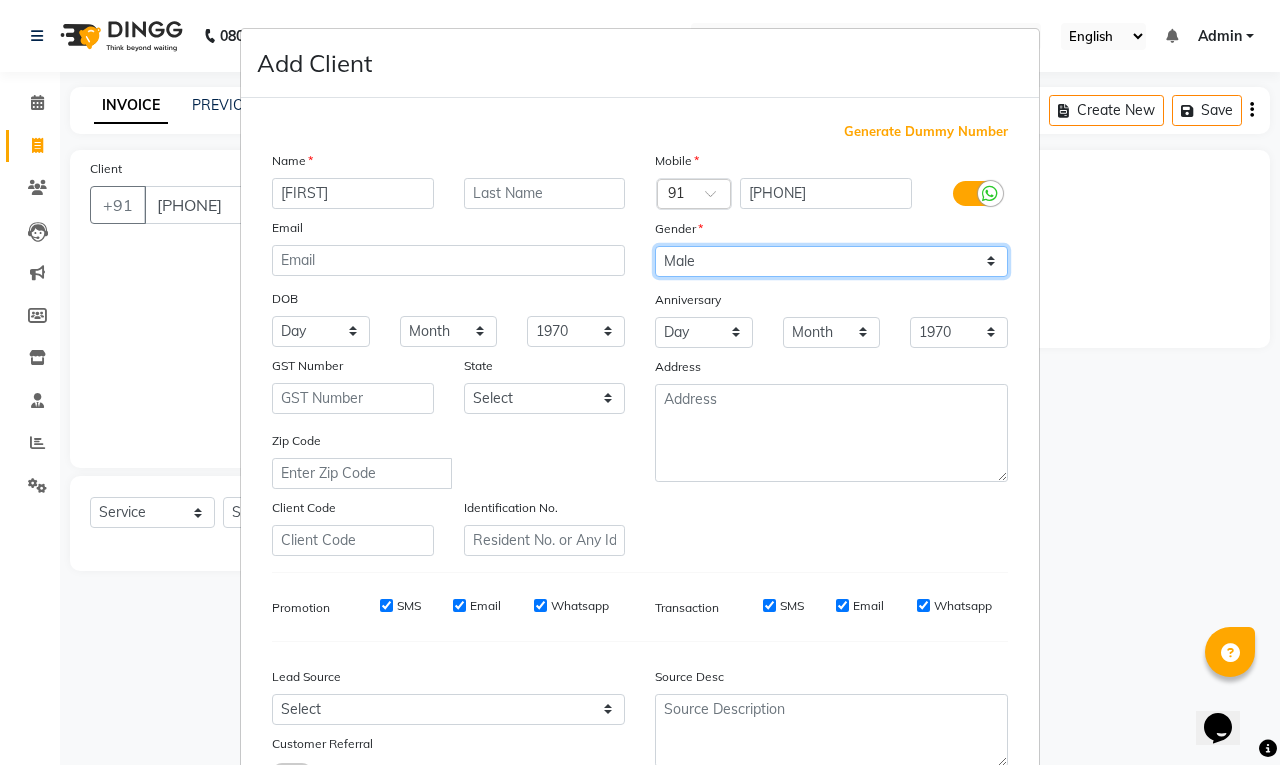 click on "Select Male Female Other Prefer Not To Say" at bounding box center (831, 261) 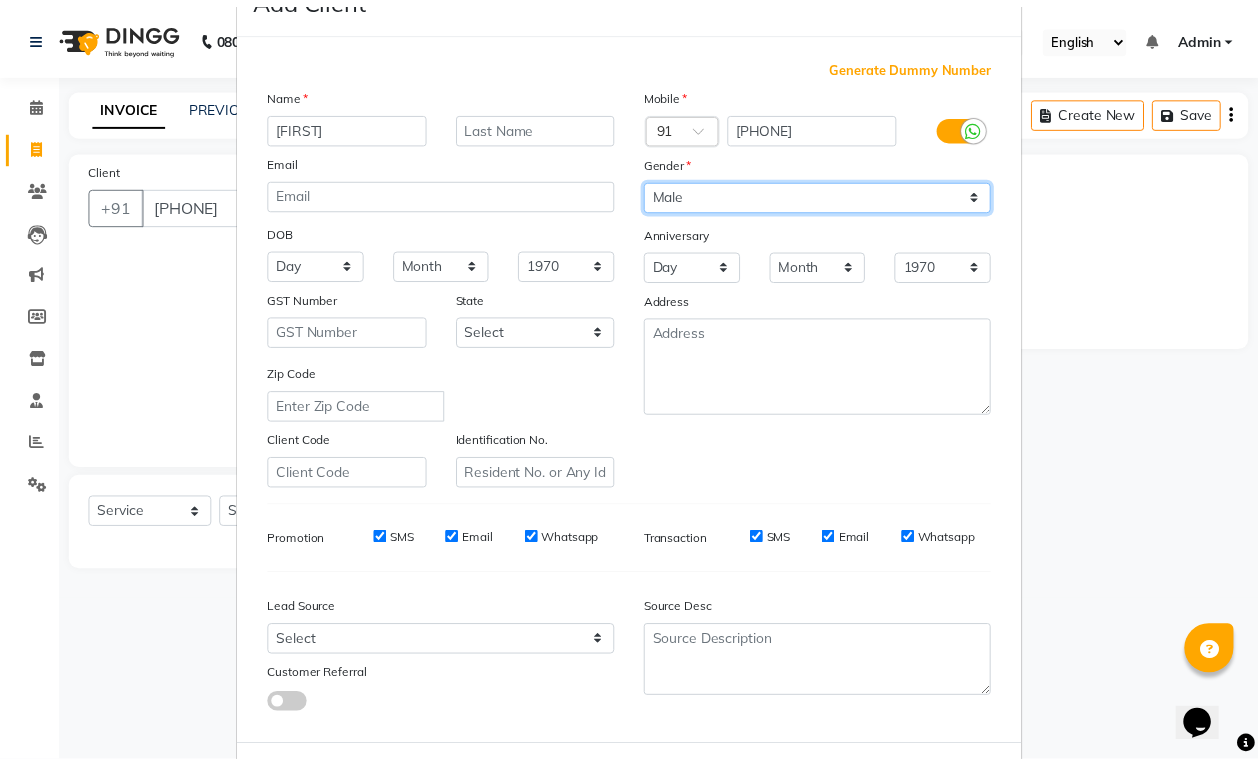scroll, scrollTop: 151, scrollLeft: 0, axis: vertical 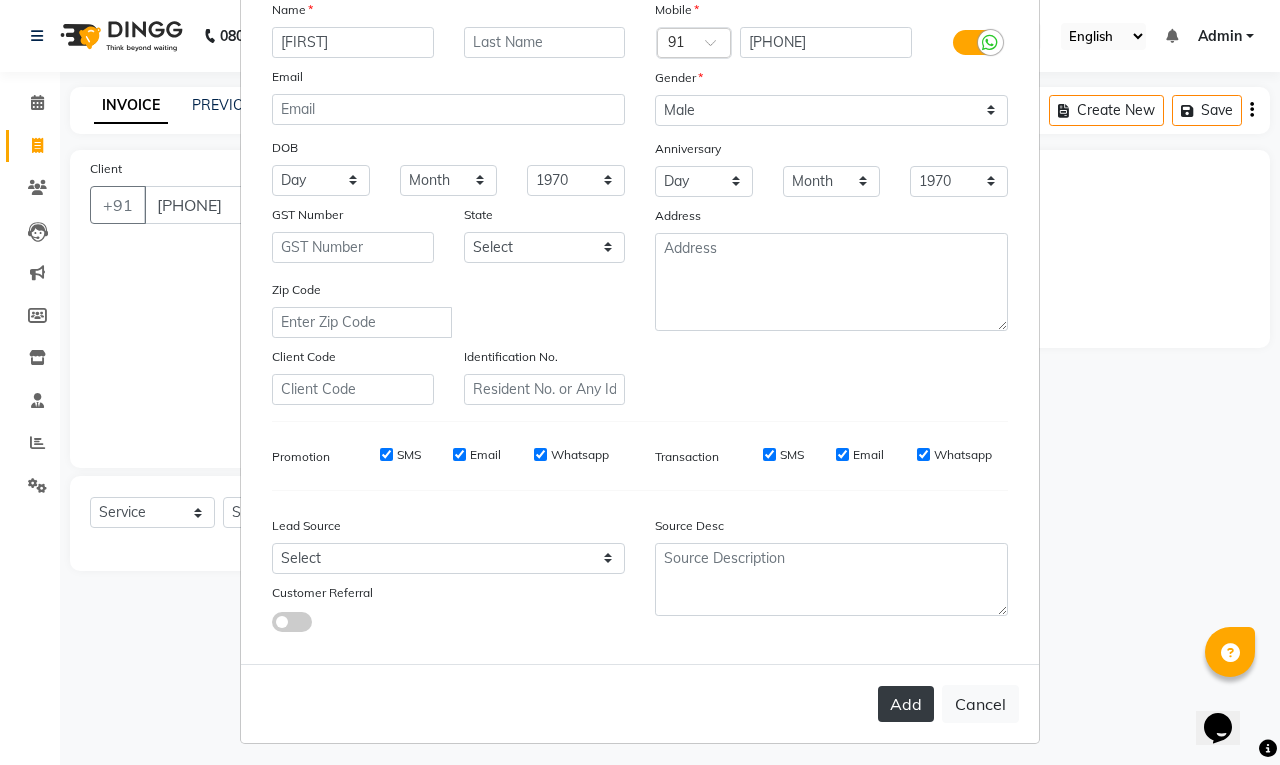 click on "Add" at bounding box center [906, 704] 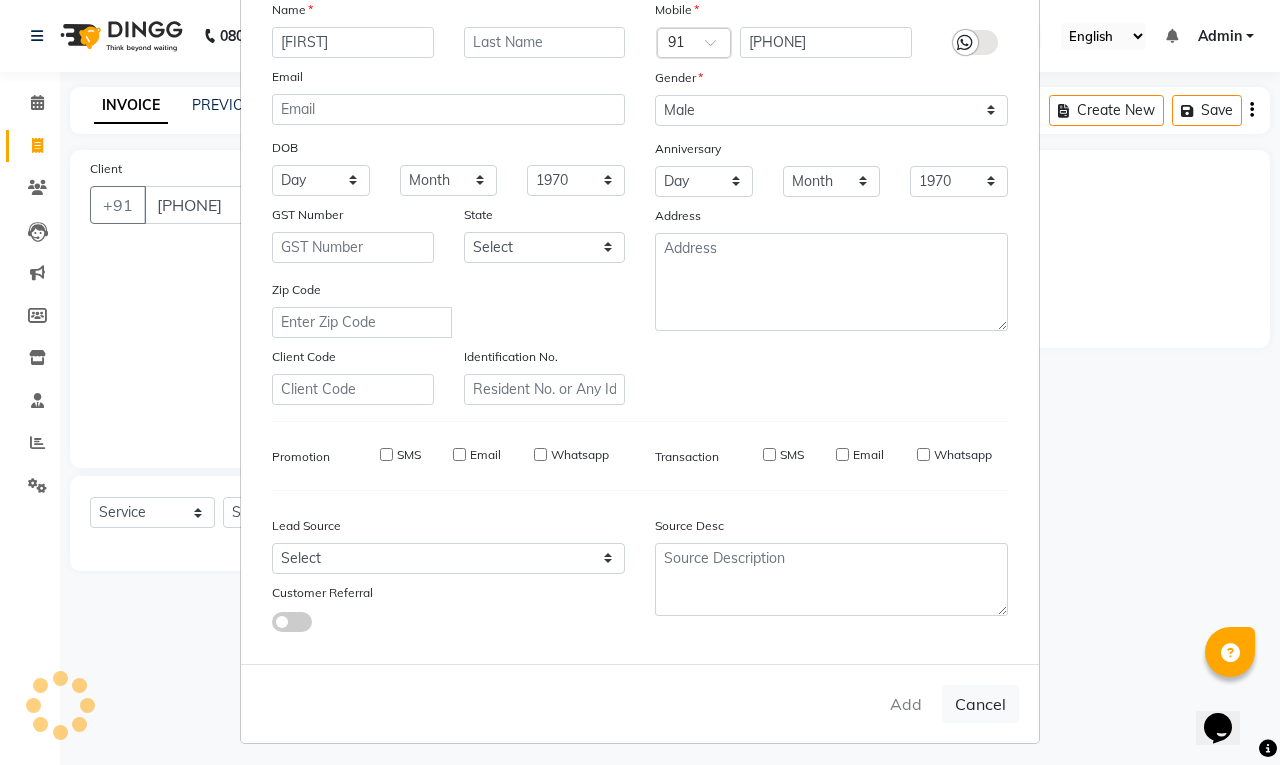 type 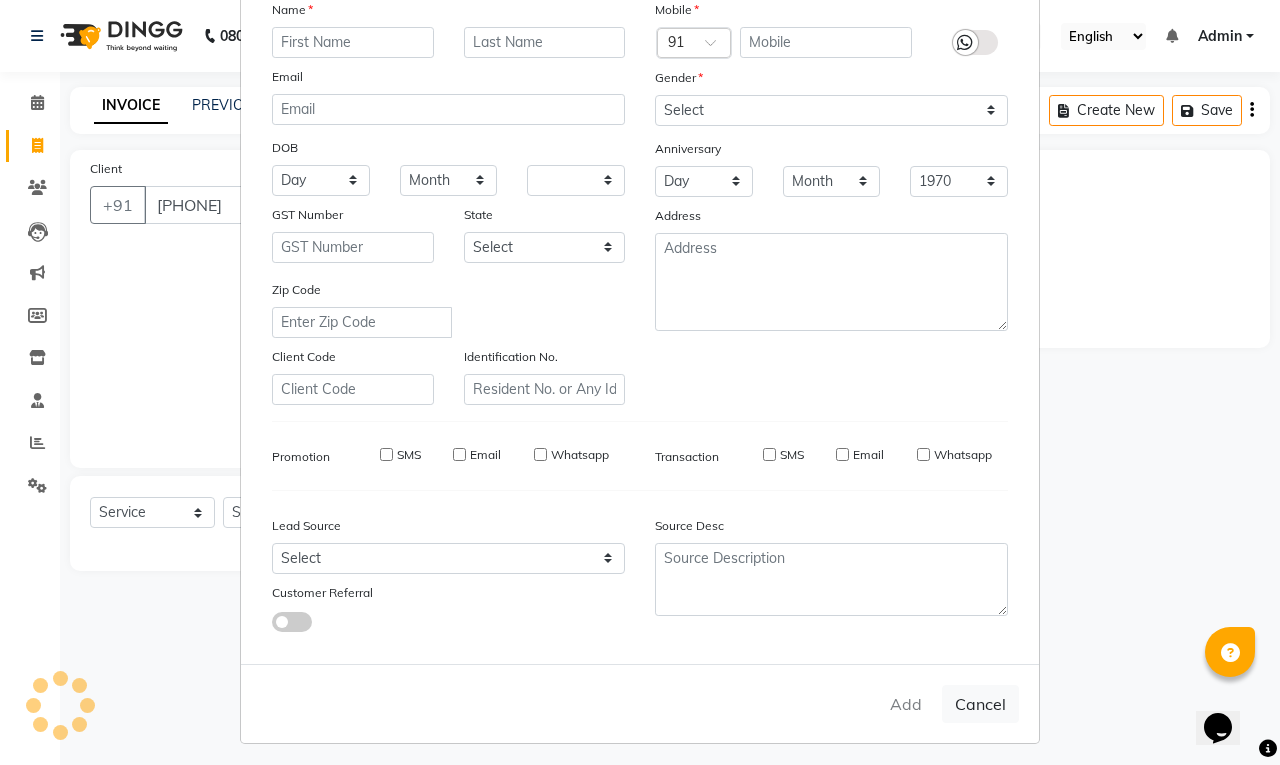 select 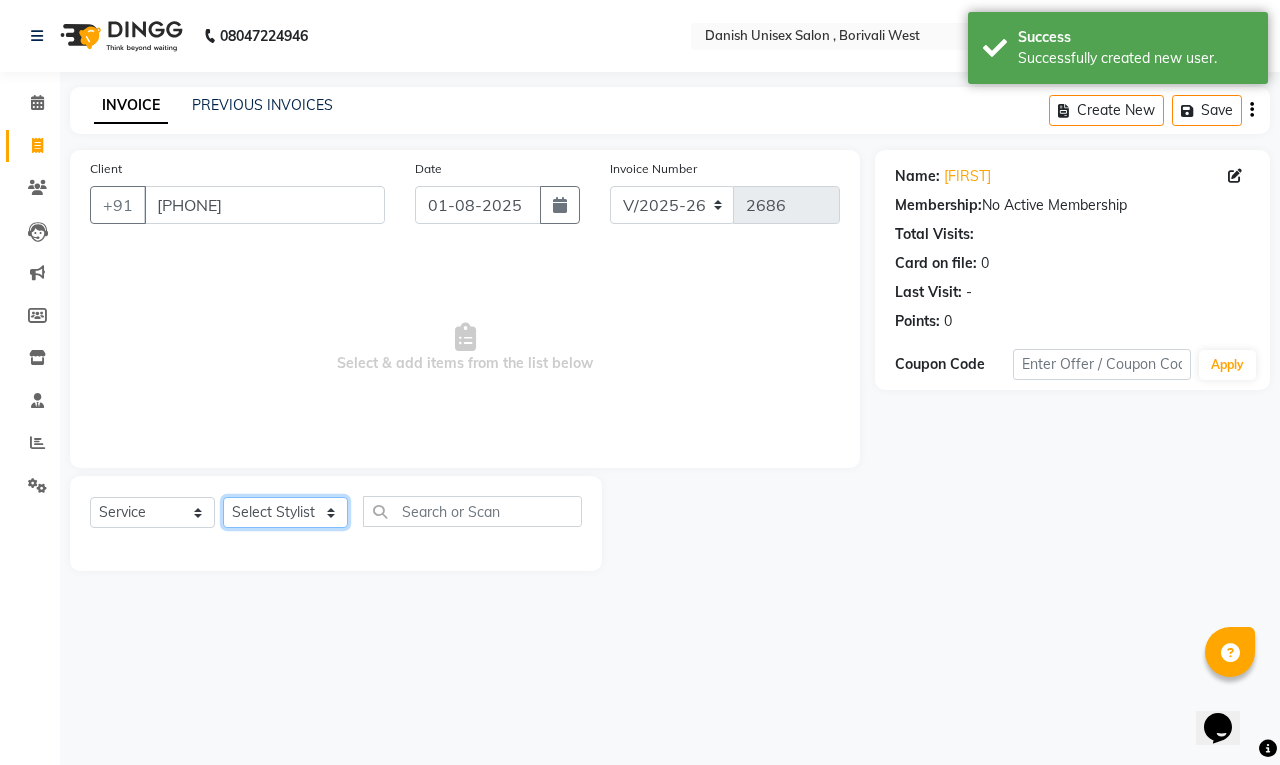 click on "Select Stylist [FIRST] [LAST] [FIRST] [LAST] [FIRST] [LAST] [FIRST] [LAST] [FIRST] [LAST] [FIRST] [LAST] [FIRST] [LAST] [FIRST] [LAST] [FIRST] [LAST]" 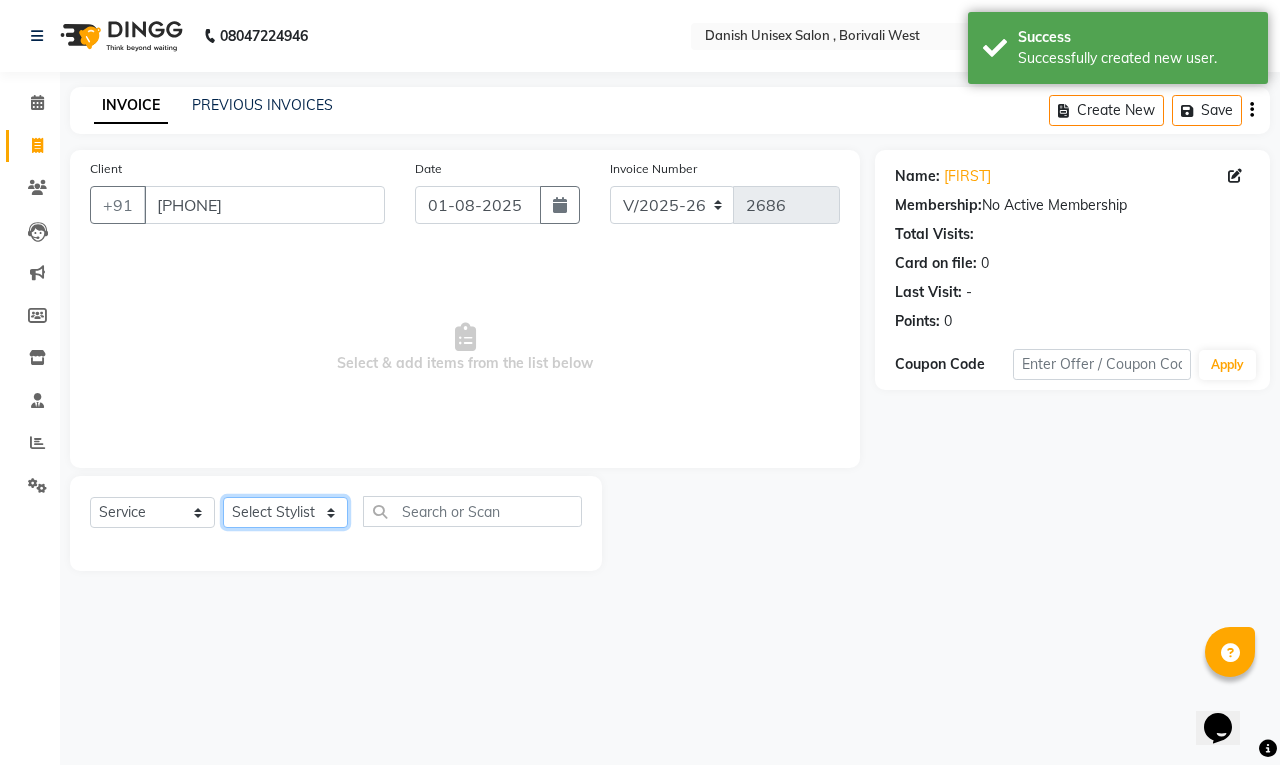 select on "63506" 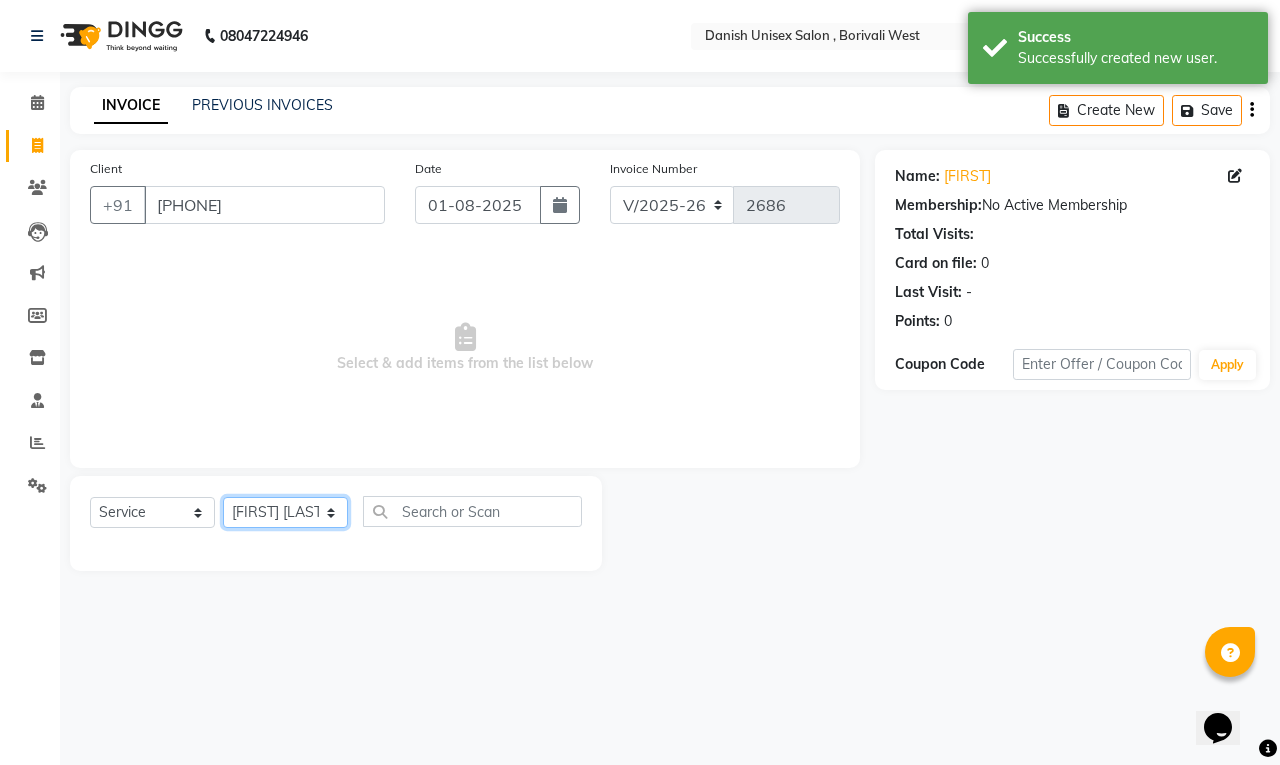 click on "Select Stylist [FIRST] [LAST] [FIRST] [LAST] [FIRST] [LAST] [FIRST] [LAST] [FIRST] [LAST] [FIRST] [LAST] [FIRST] [LAST] [FIRST] [LAST] [FIRST] [LAST]" 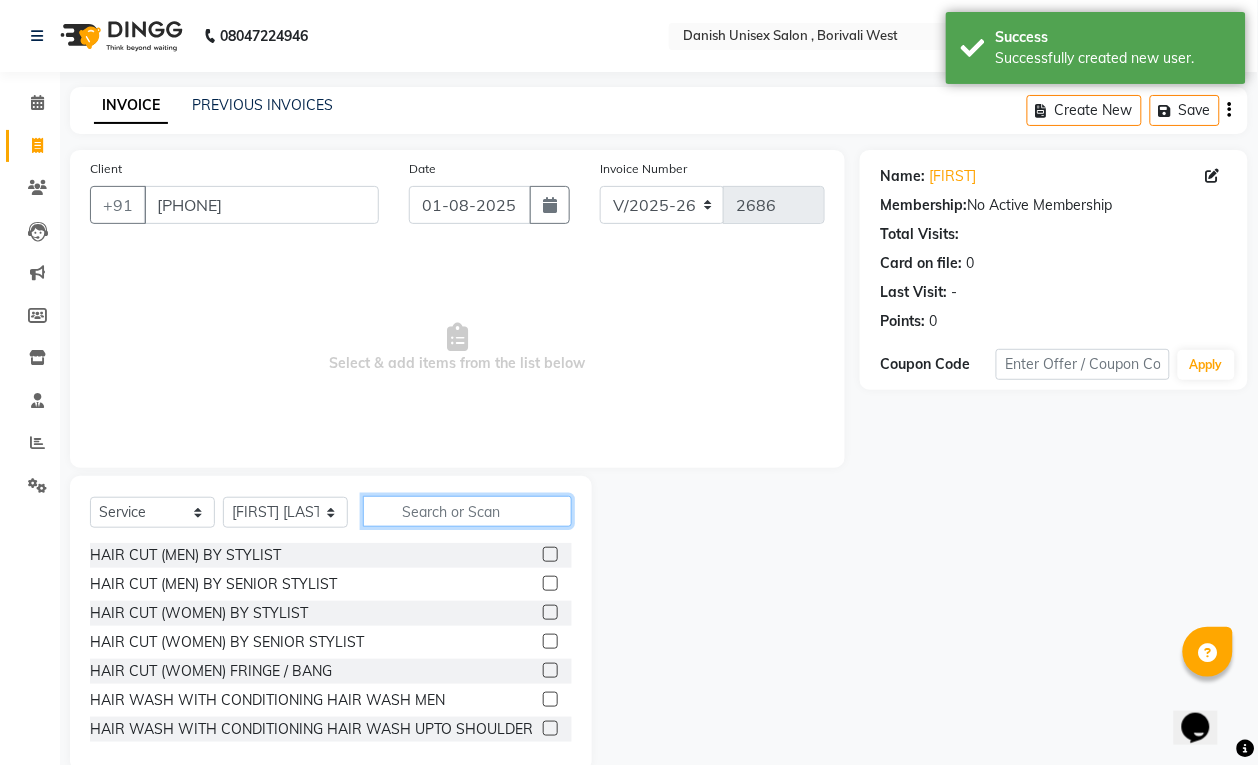 click 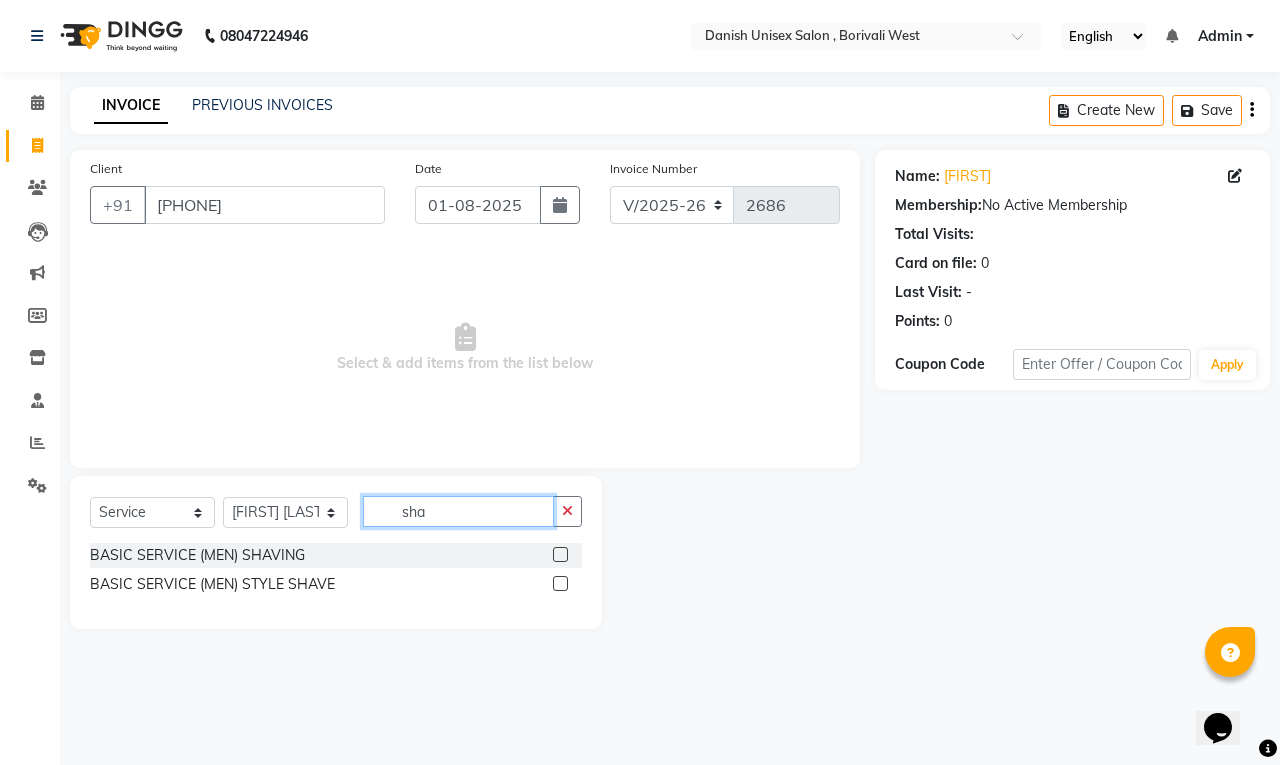 type on "sha" 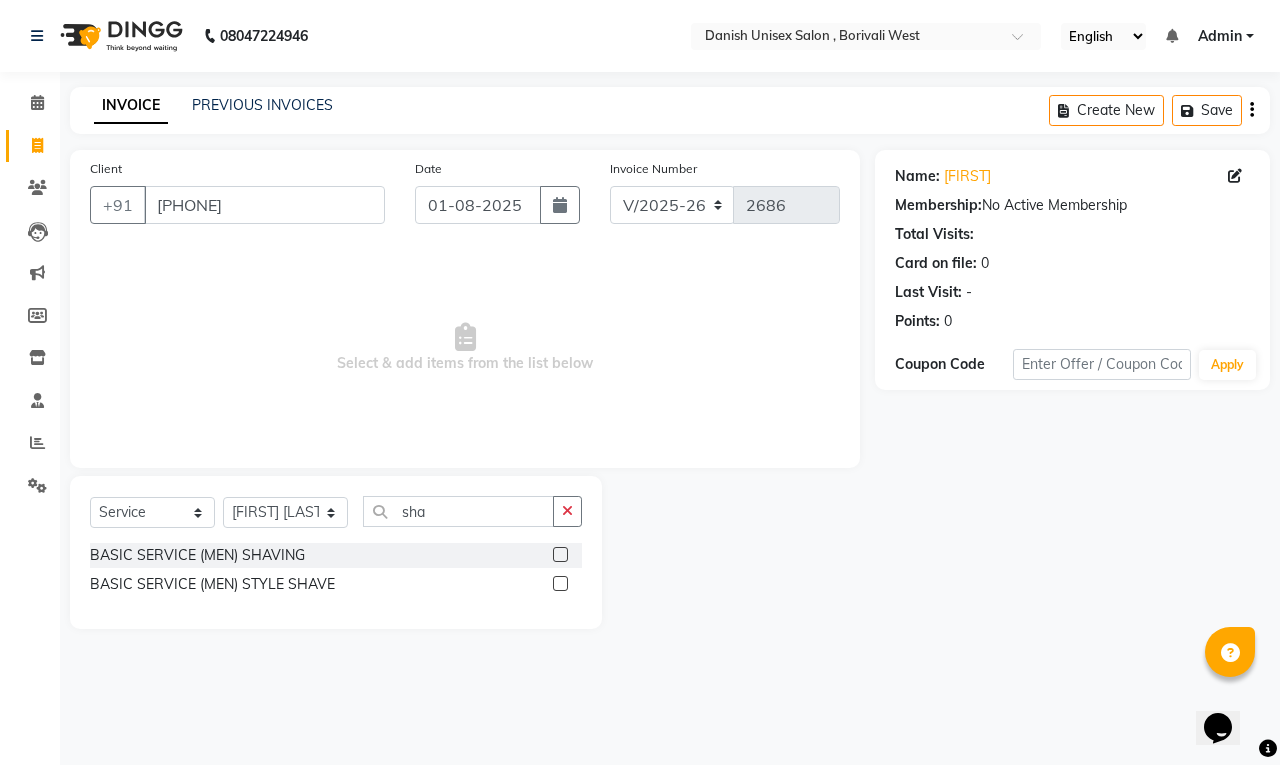 click 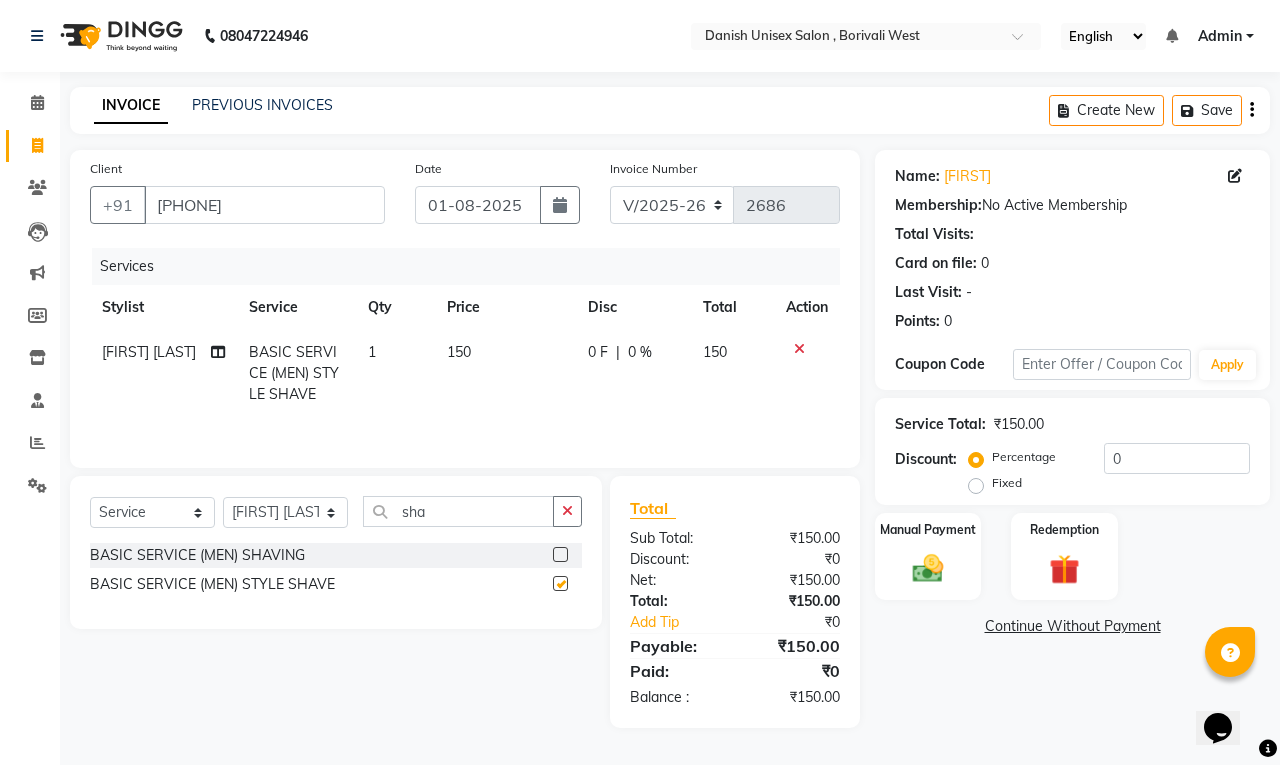 checkbox on "false" 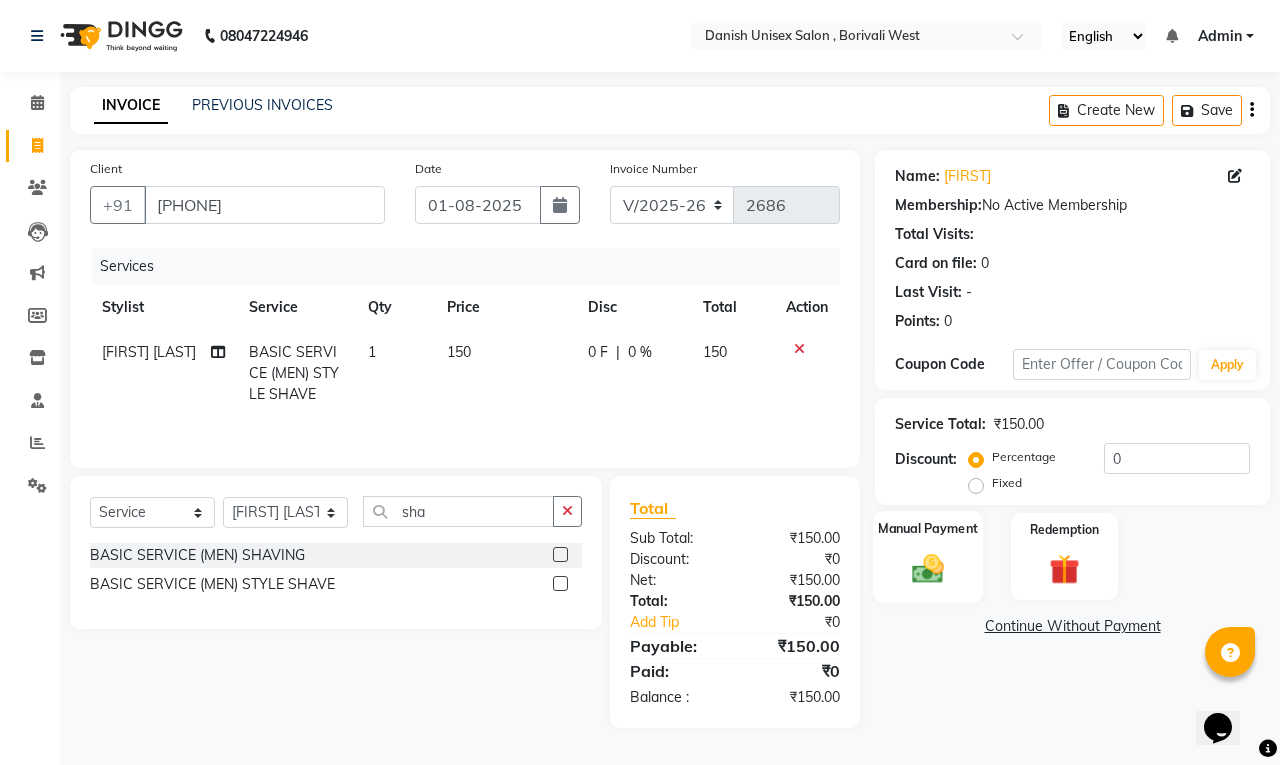 click 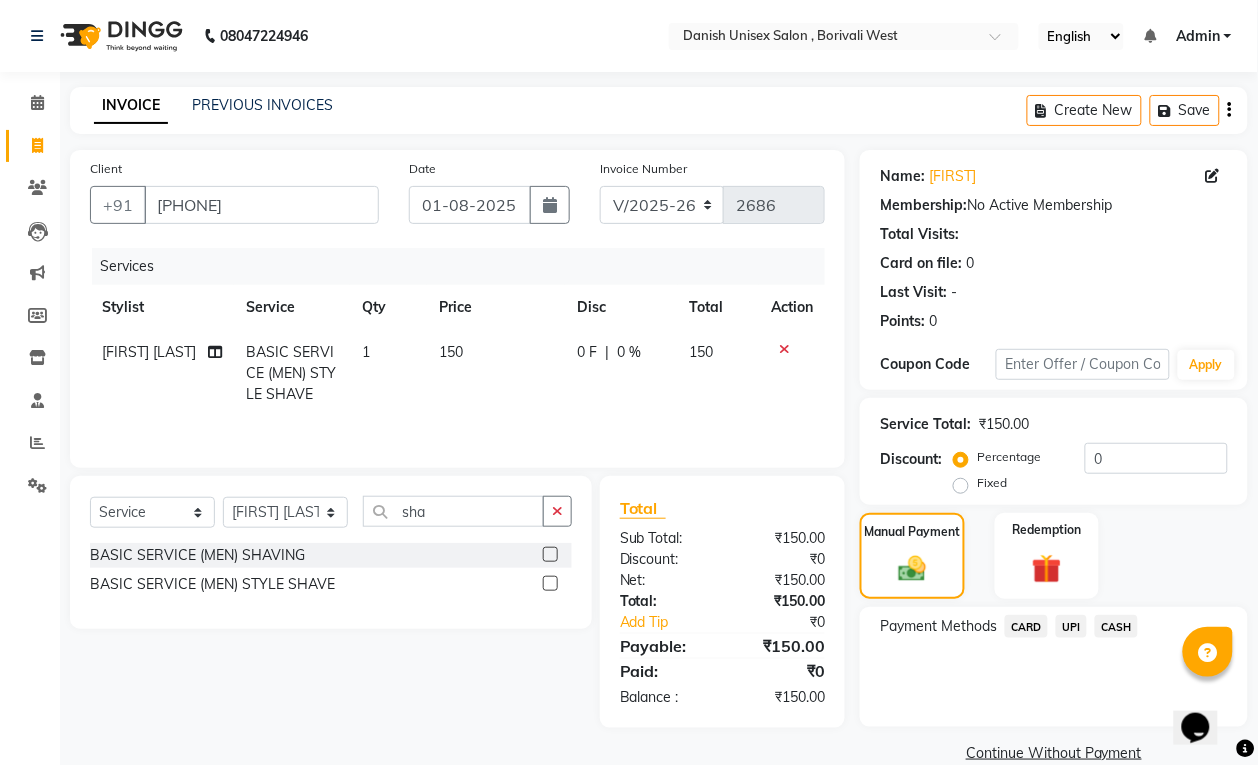 click on "CASH" 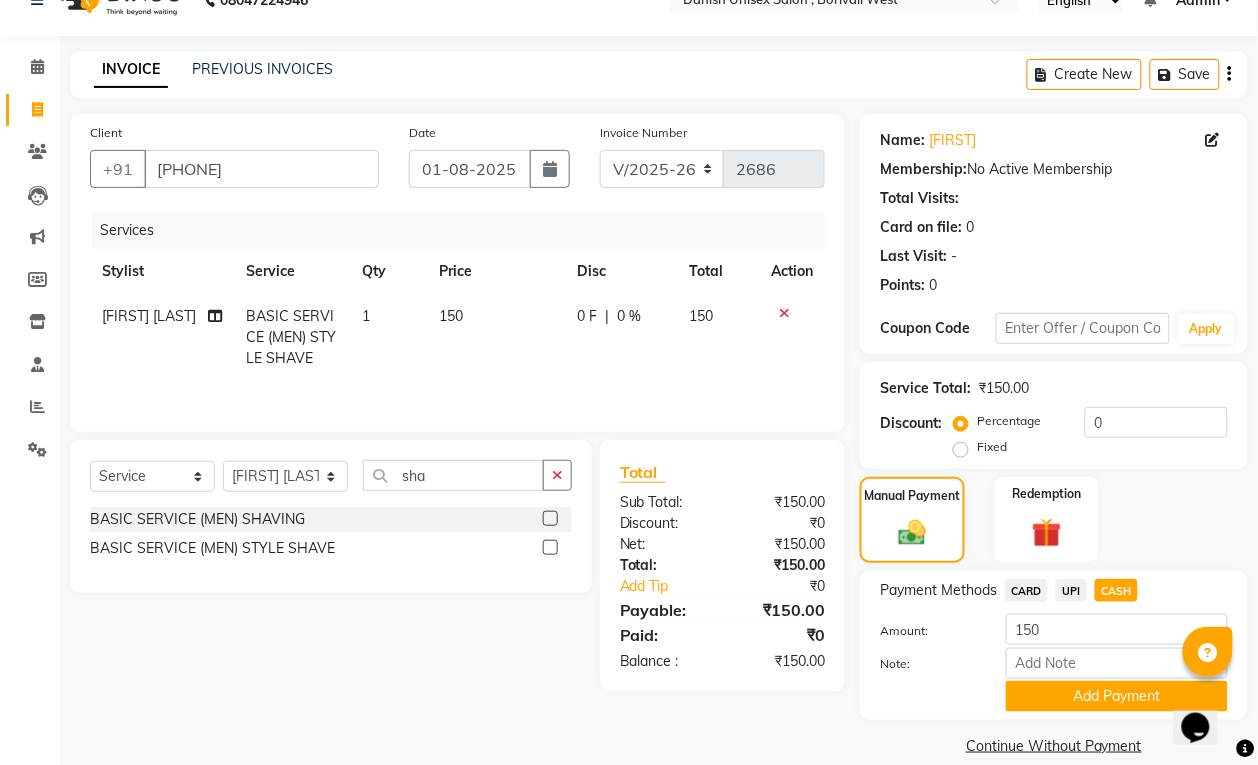 scroll, scrollTop: 61, scrollLeft: 0, axis: vertical 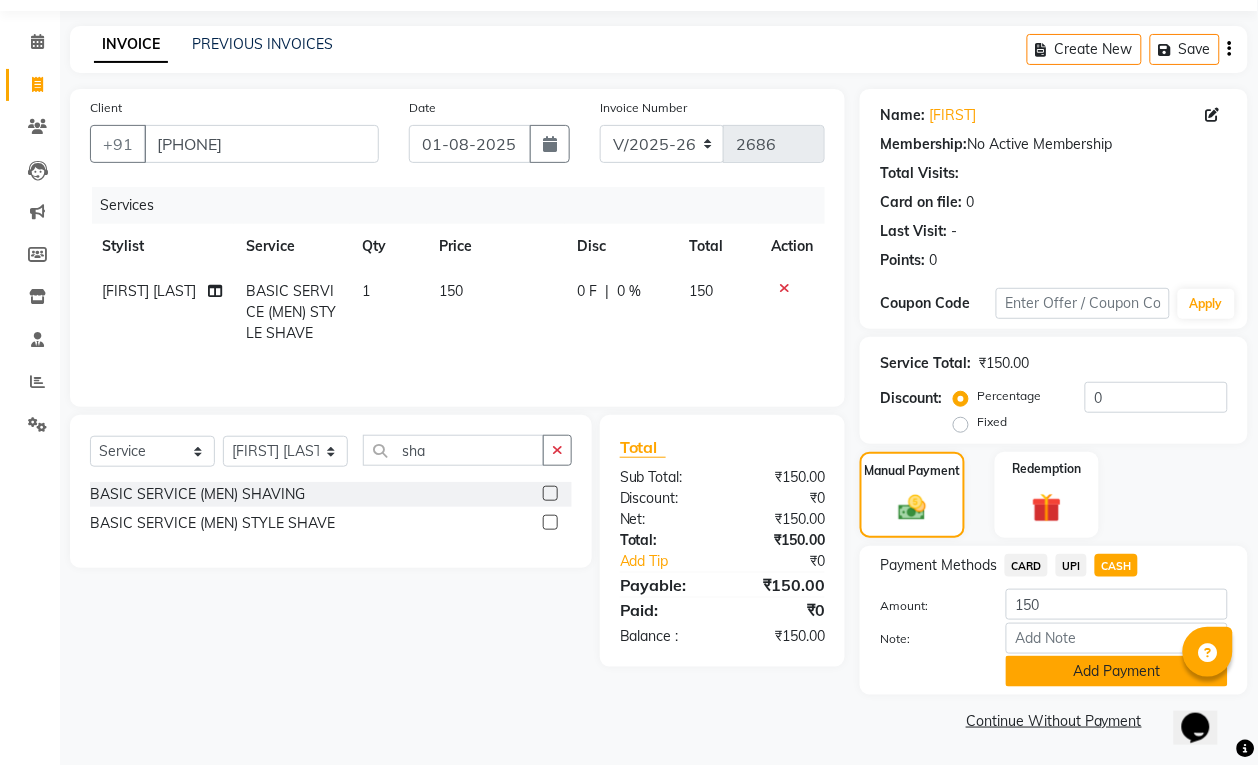 click on "Add Payment" 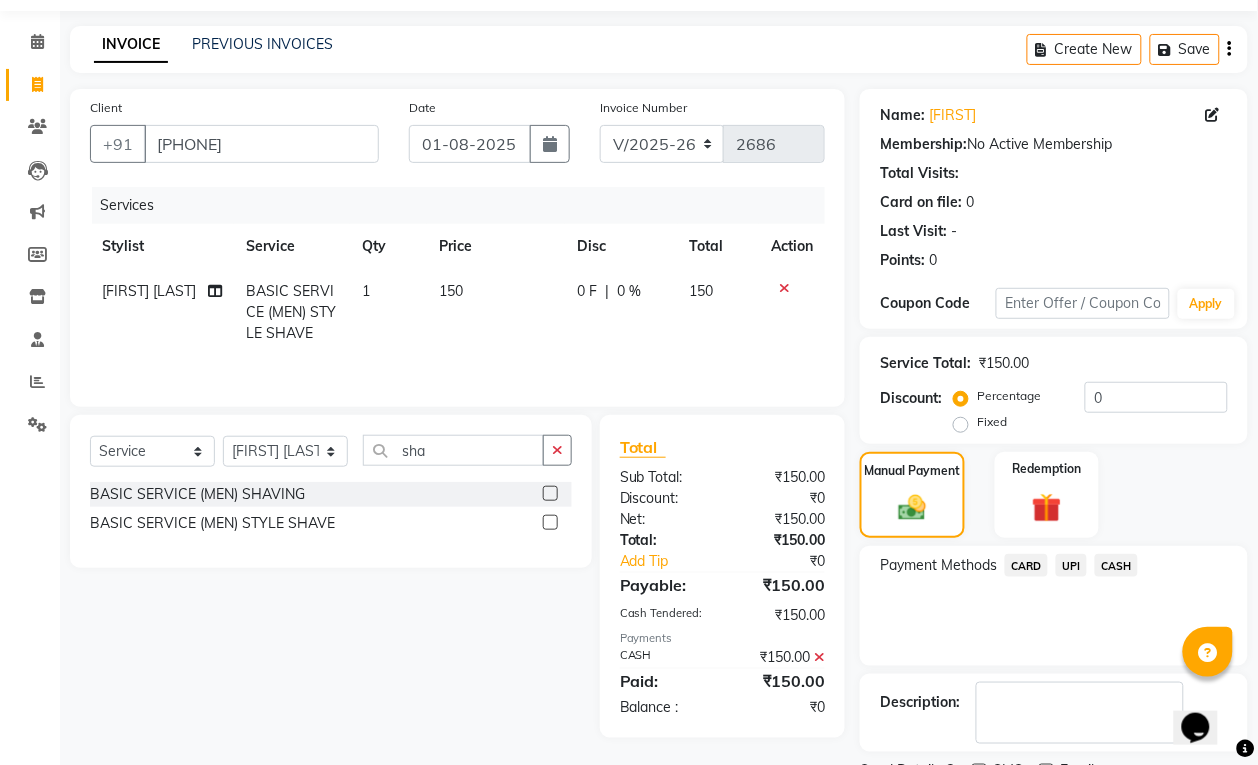 scroll, scrollTop: 147, scrollLeft: 0, axis: vertical 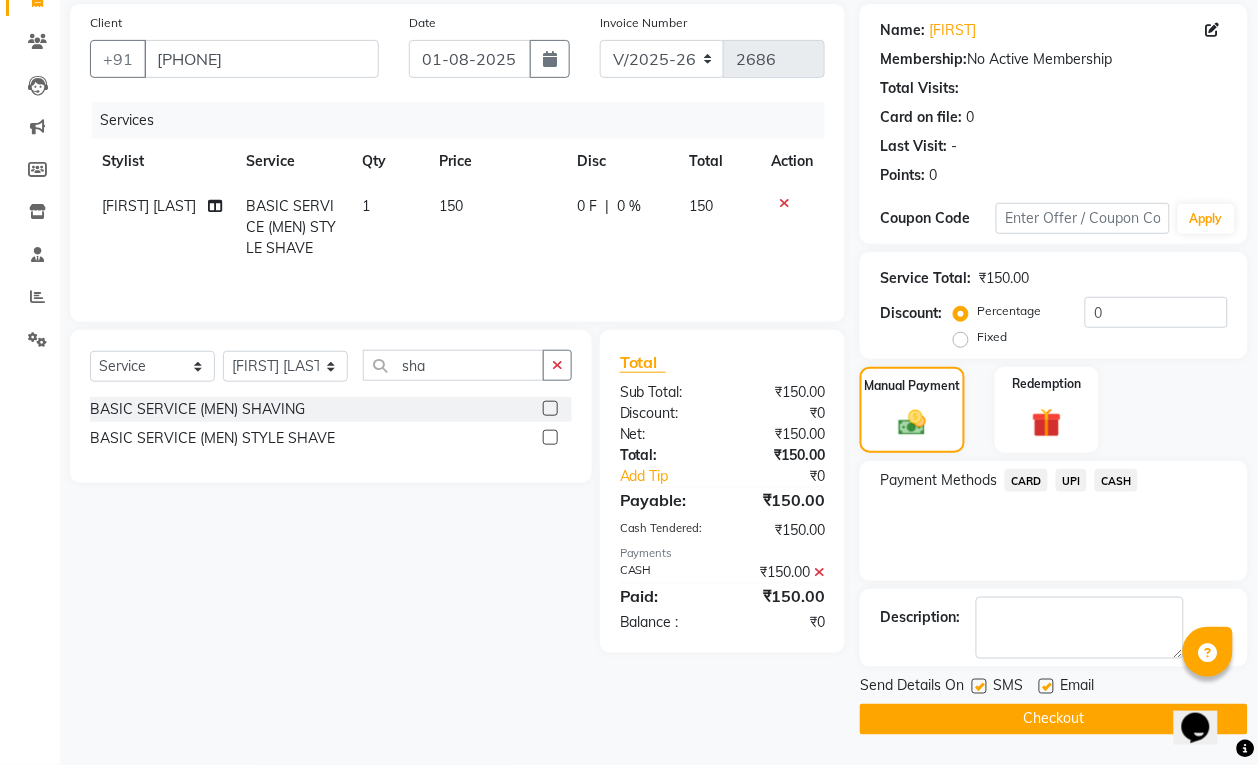 click on "Checkout" 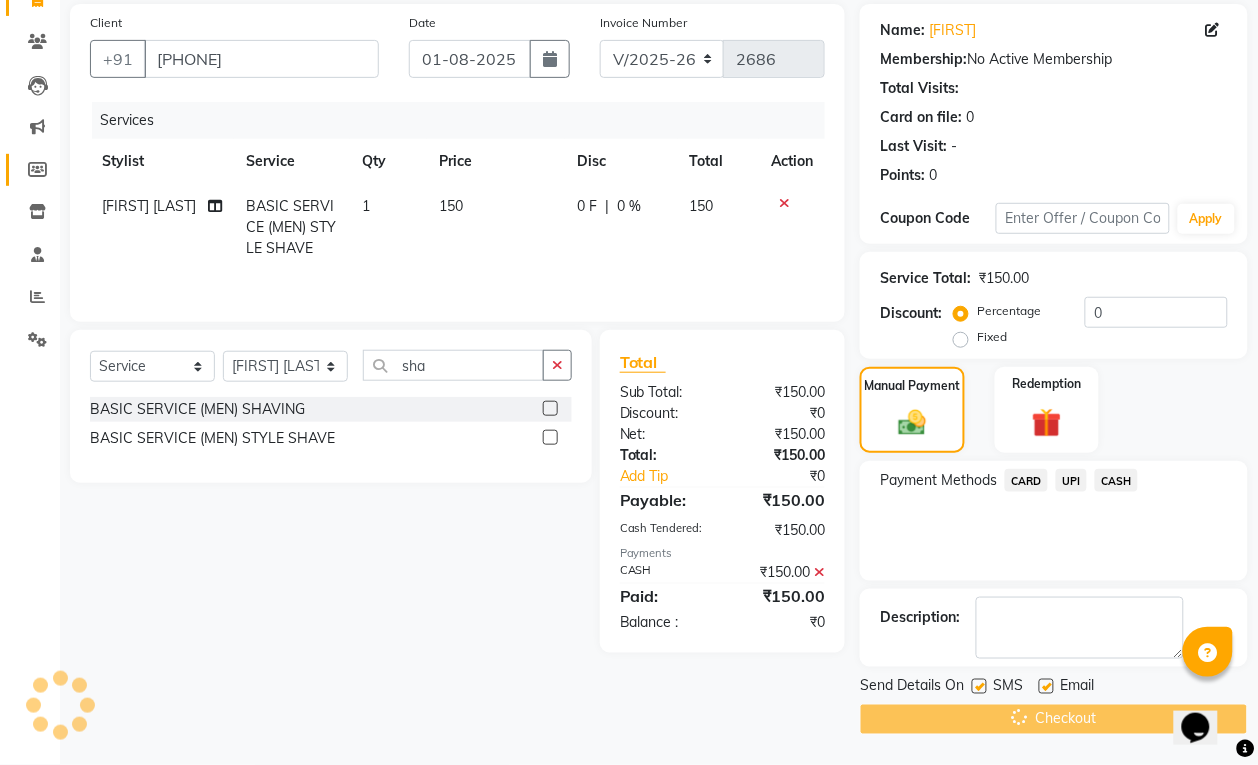 scroll, scrollTop: 0, scrollLeft: 0, axis: both 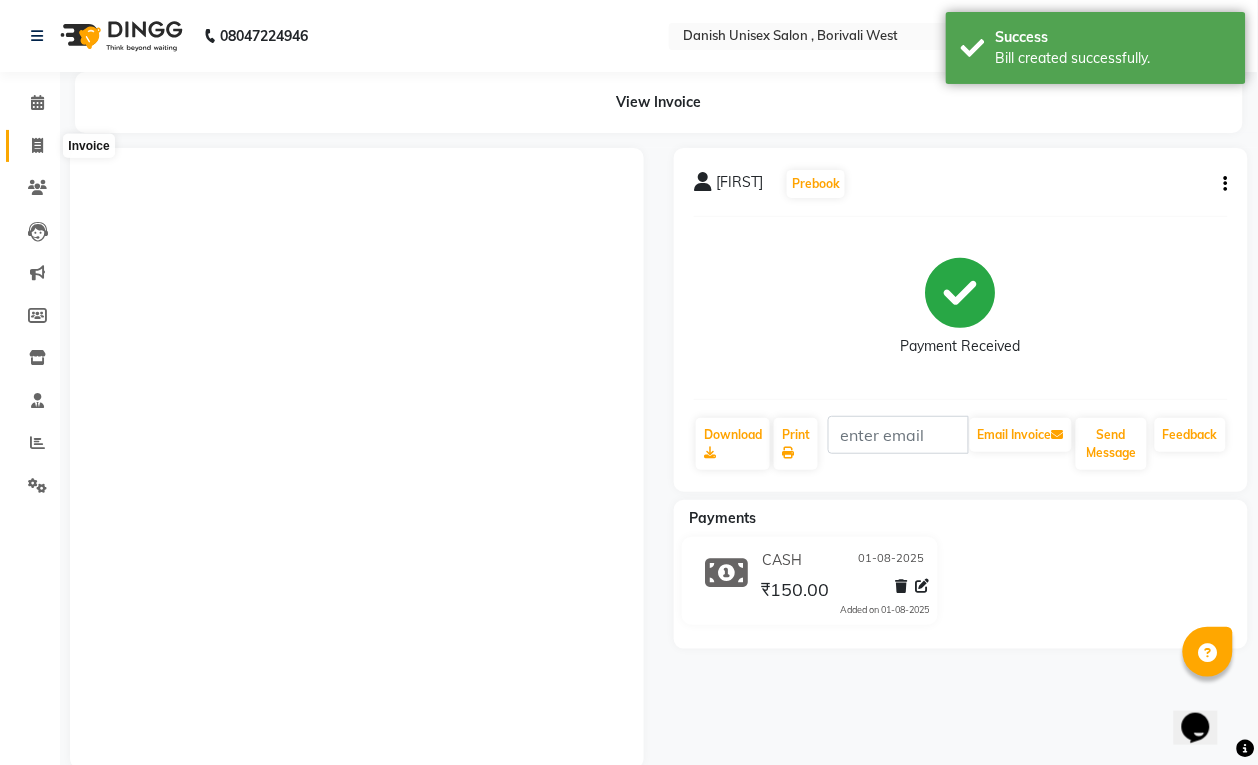 click 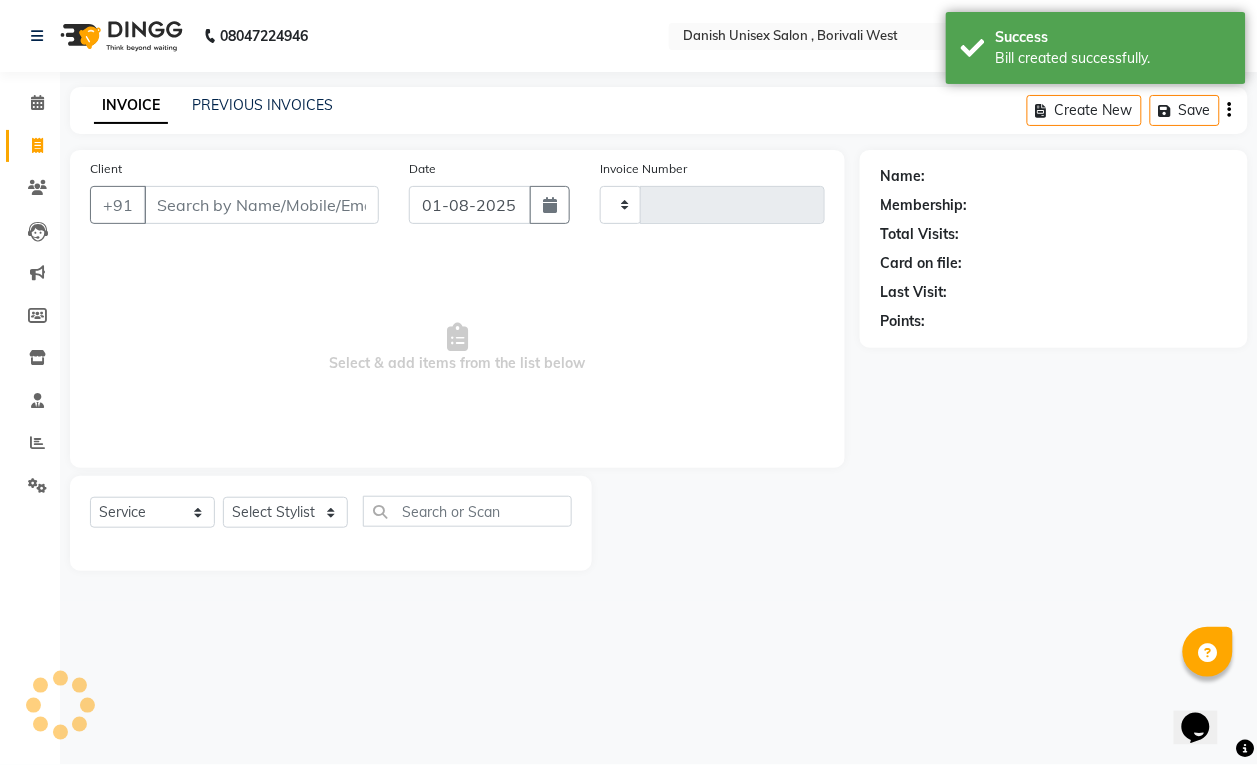 type on "2687" 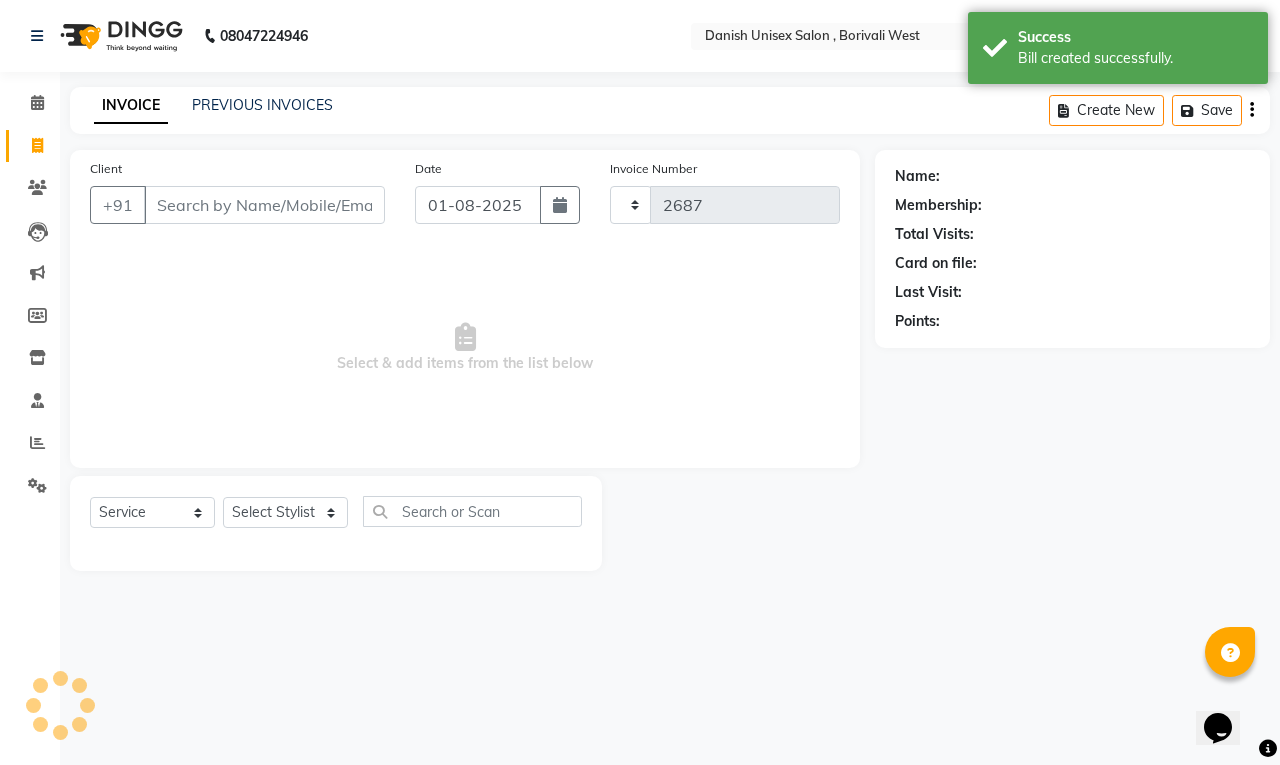 select on "6929" 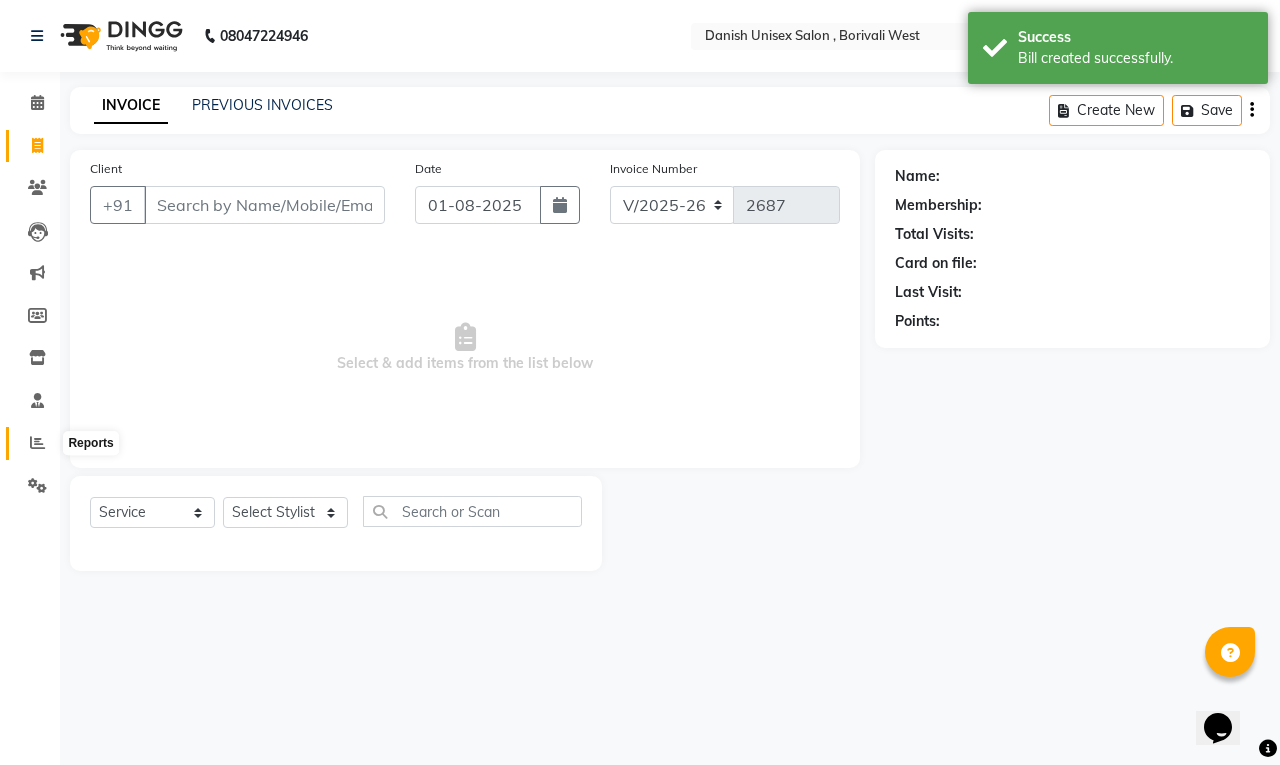 click 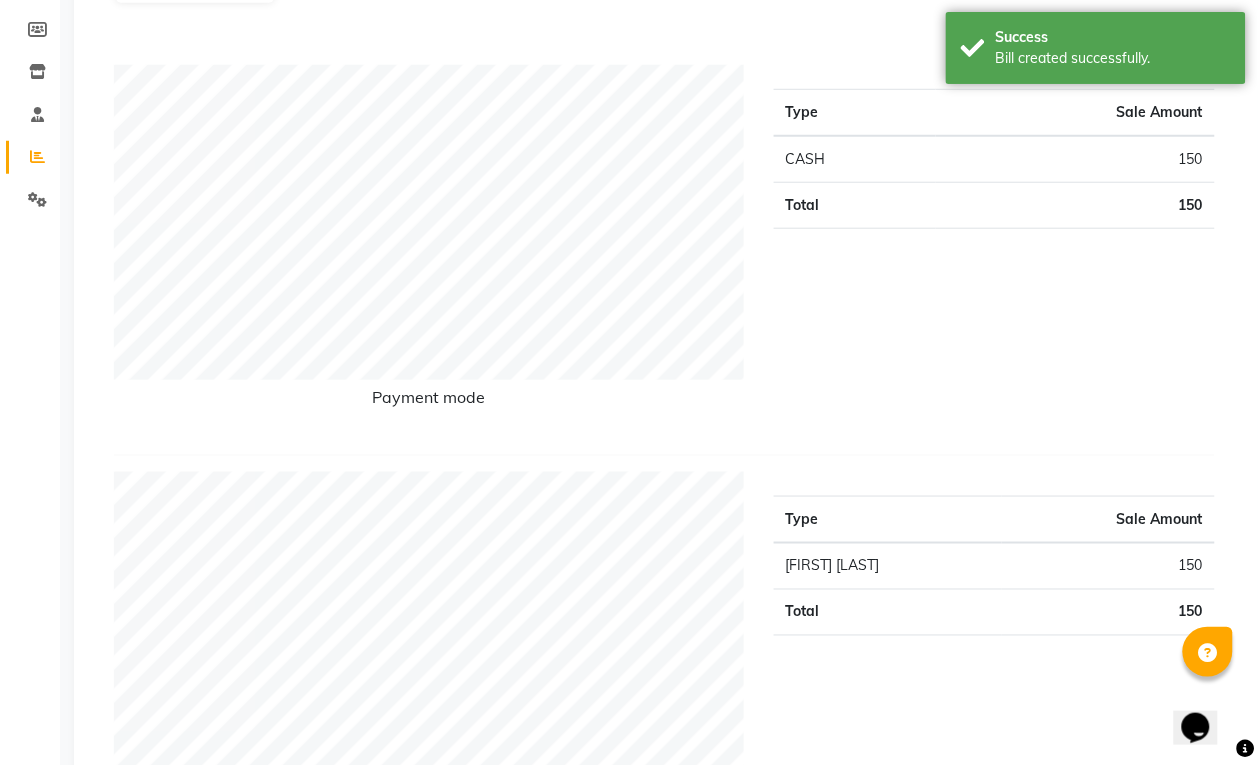 scroll, scrollTop: 0, scrollLeft: 0, axis: both 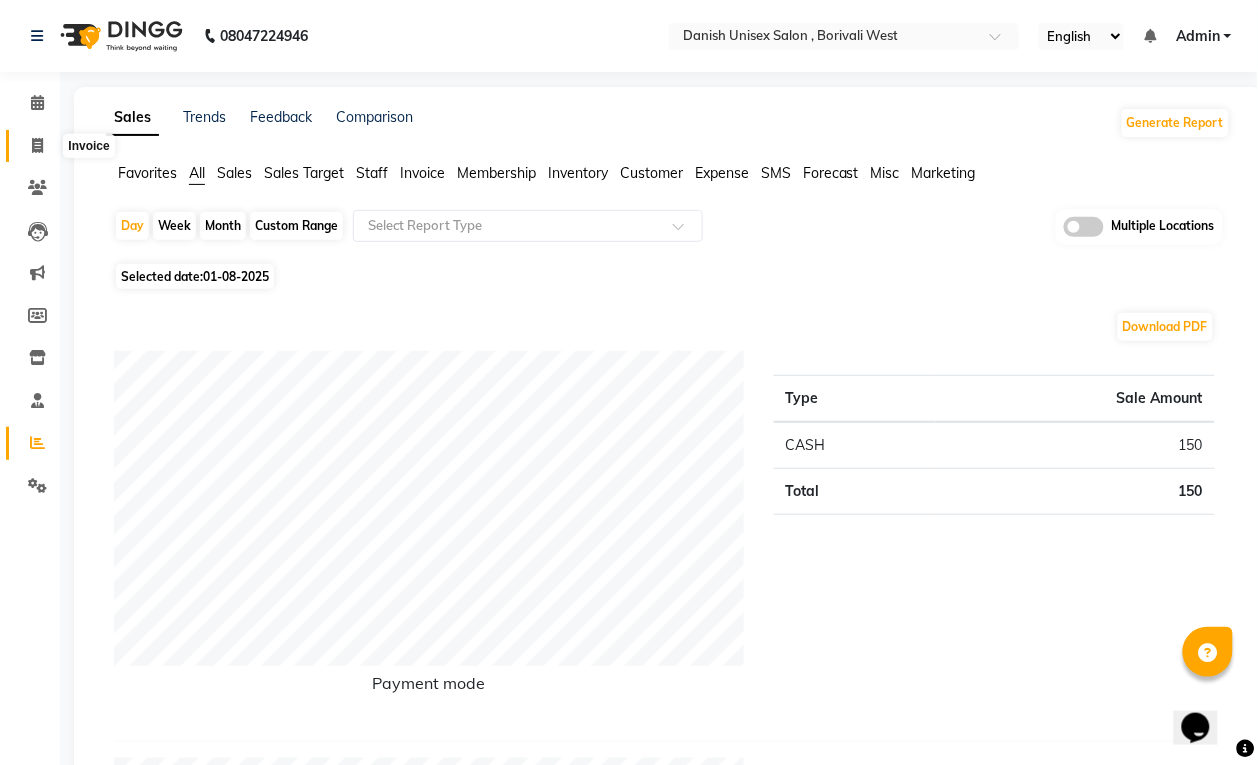 click 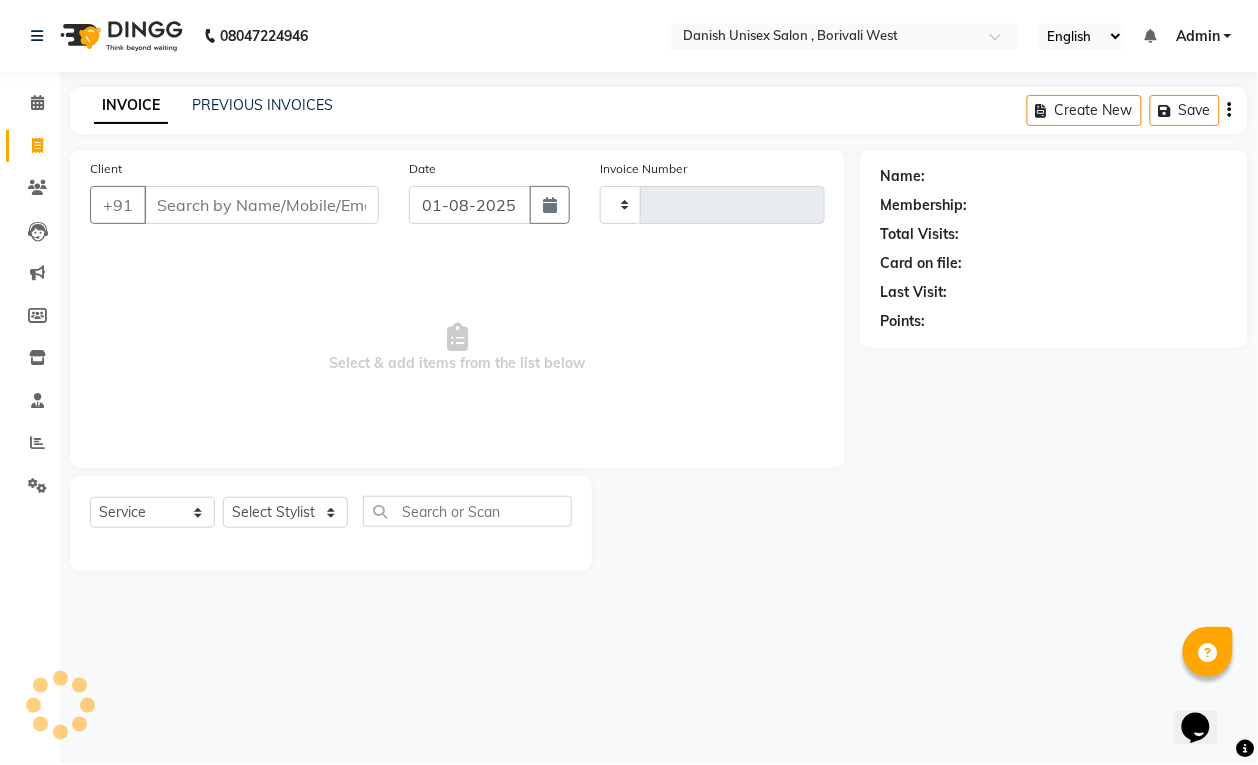 type on "2687" 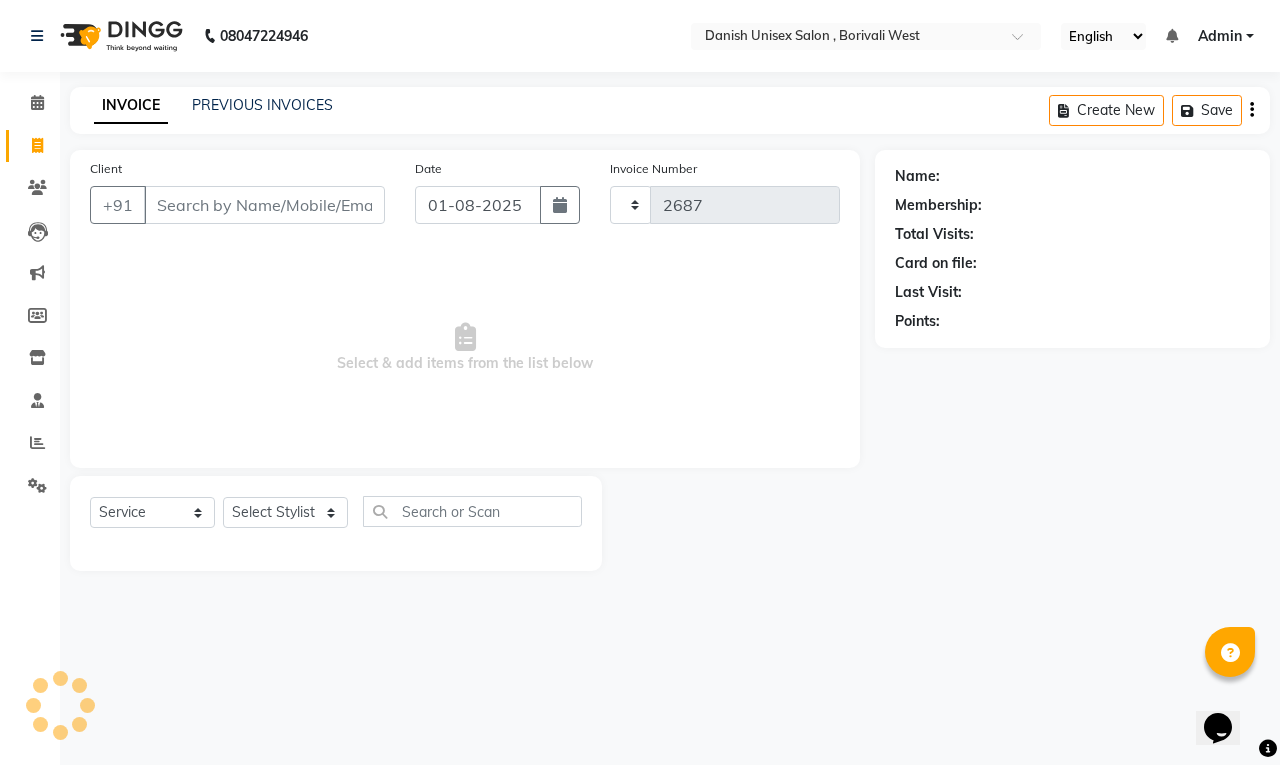 select on "6929" 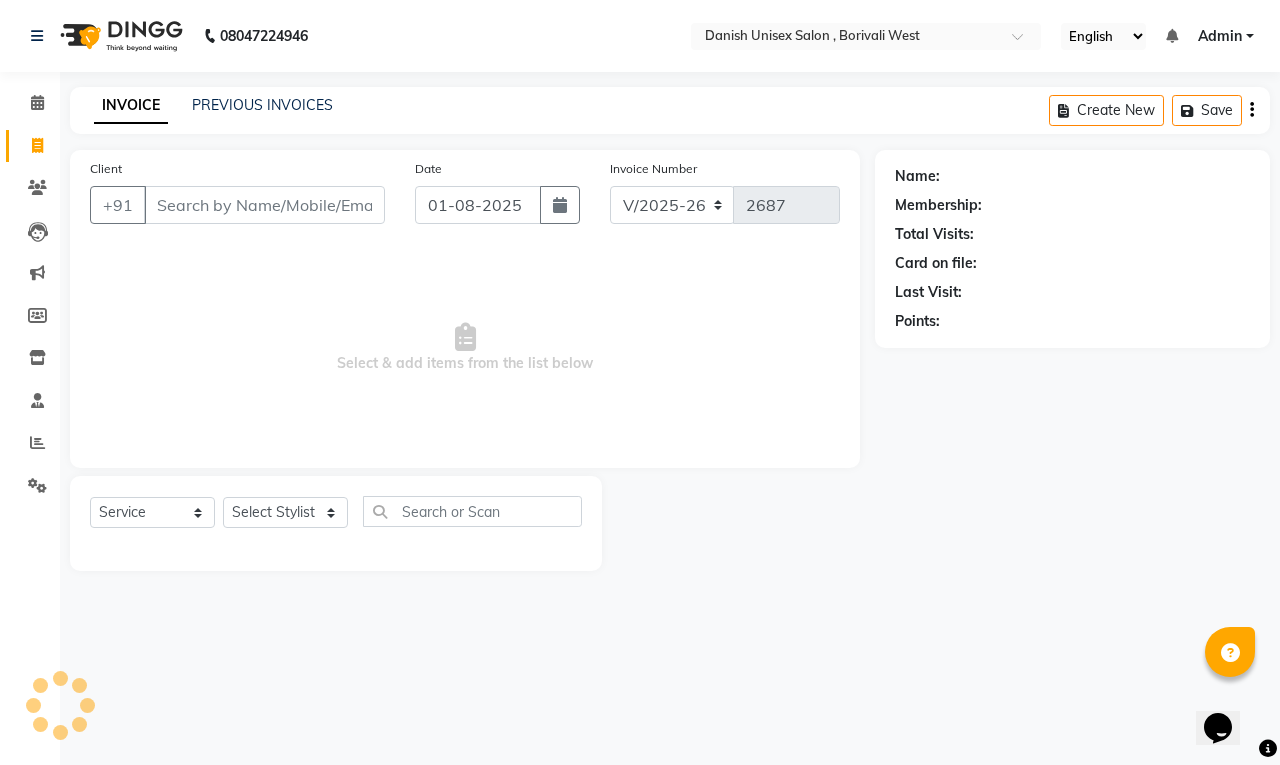 click on "Client" at bounding box center [264, 205] 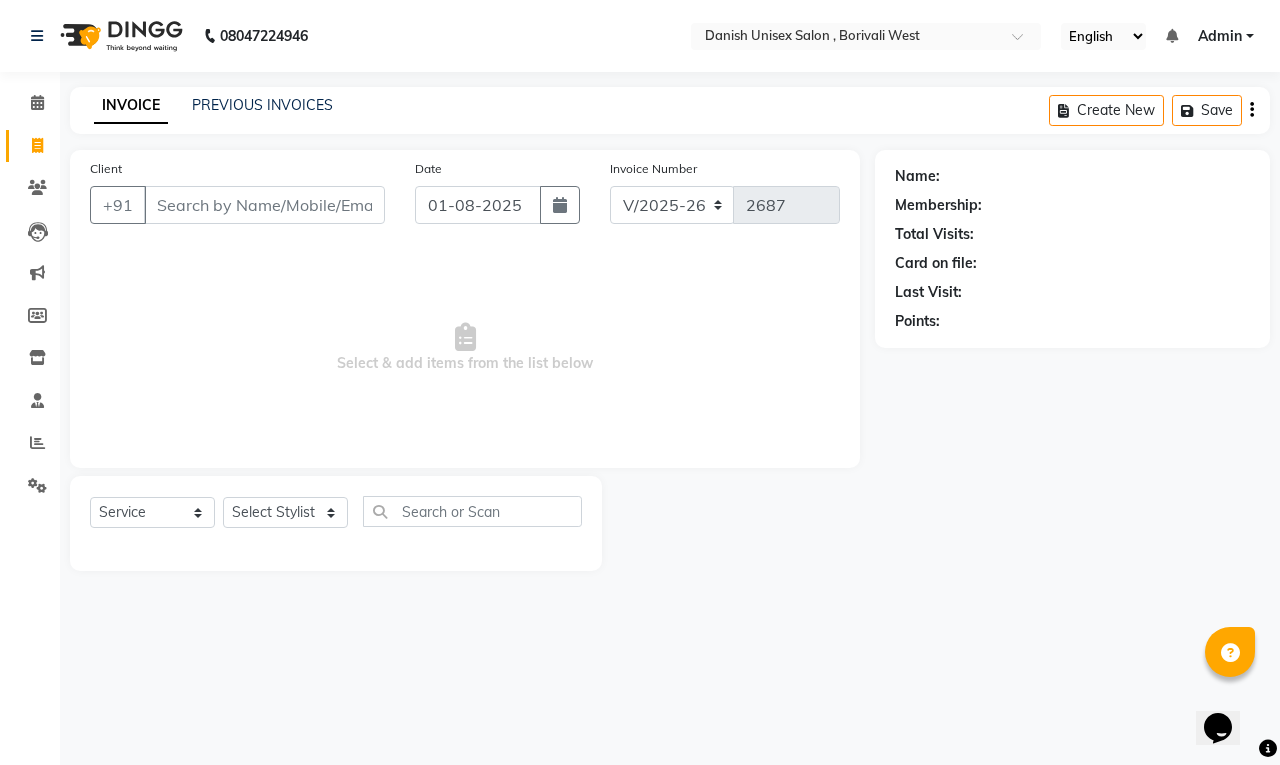 click on "[PHONE] Select Location × Danish Unisex Salon , [BOROUGH] [CITY] English ENGLISH Español العربية मराठी हिंदी ગુજરાતી தமிழ் 中文 Notifications nothing to show Admin Manage Profile Change Password Sign out Version:3.15.11 ☀ Danish Unisex Salon , [BOROUGH] [CITY] ☀ Danish Unisex salon, [BOROUGH] Calendar Invoice Clients Leads Marketing Members Inventory Staff Reports Settings Completed InProgress Upcoming Dropped Tentative Check-In Confirm Bookings Generate Report Segments Page Builder INVOICE PREVIOUS INVOICES Create New Save Client [PHONE] Date 01-08-2025 Invoice Number V/2025 V/2025-26 2687 Select & add items from the list below Select Service Product Membership Package Voucher Prepaid Gift Card Select Stylist [FIRST] [LAST] [FIRST] [LAST] [FIRST] [LAST] [FIRST] [LAST] [FIRST] [LAST] [FIRST] [LAST] [FIRST] [LAST] [FIRST] [LAST] [FIRST] [LAST] Name: Membership: Total Visits: Card on file: Last Visit: Points:" at bounding box center (640, 382) 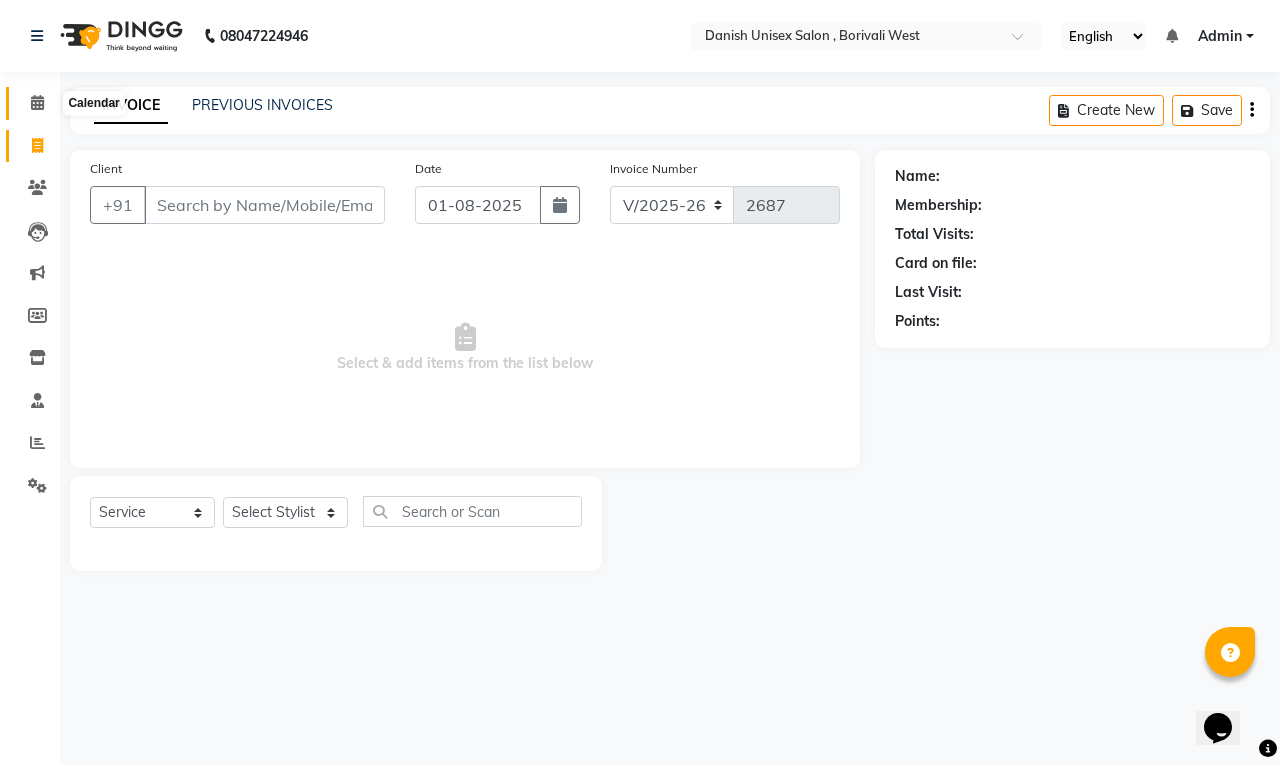 click 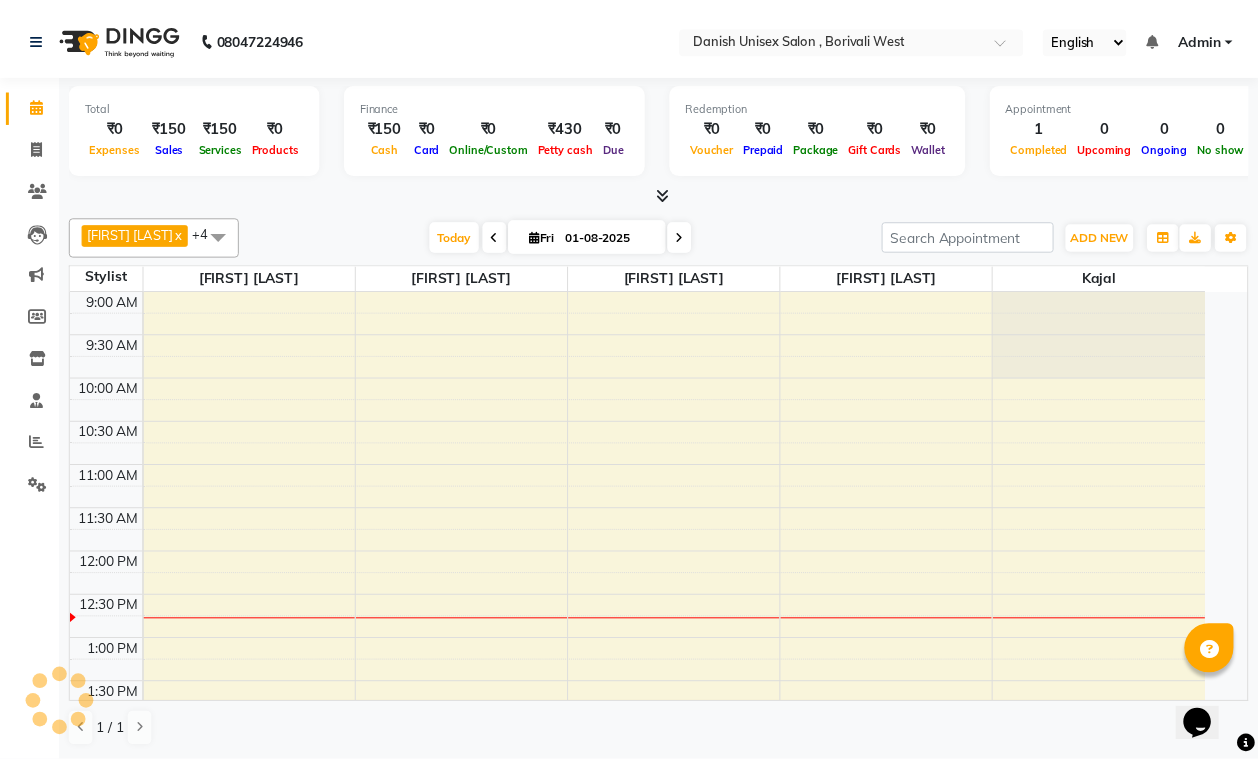 scroll, scrollTop: 0, scrollLeft: 0, axis: both 